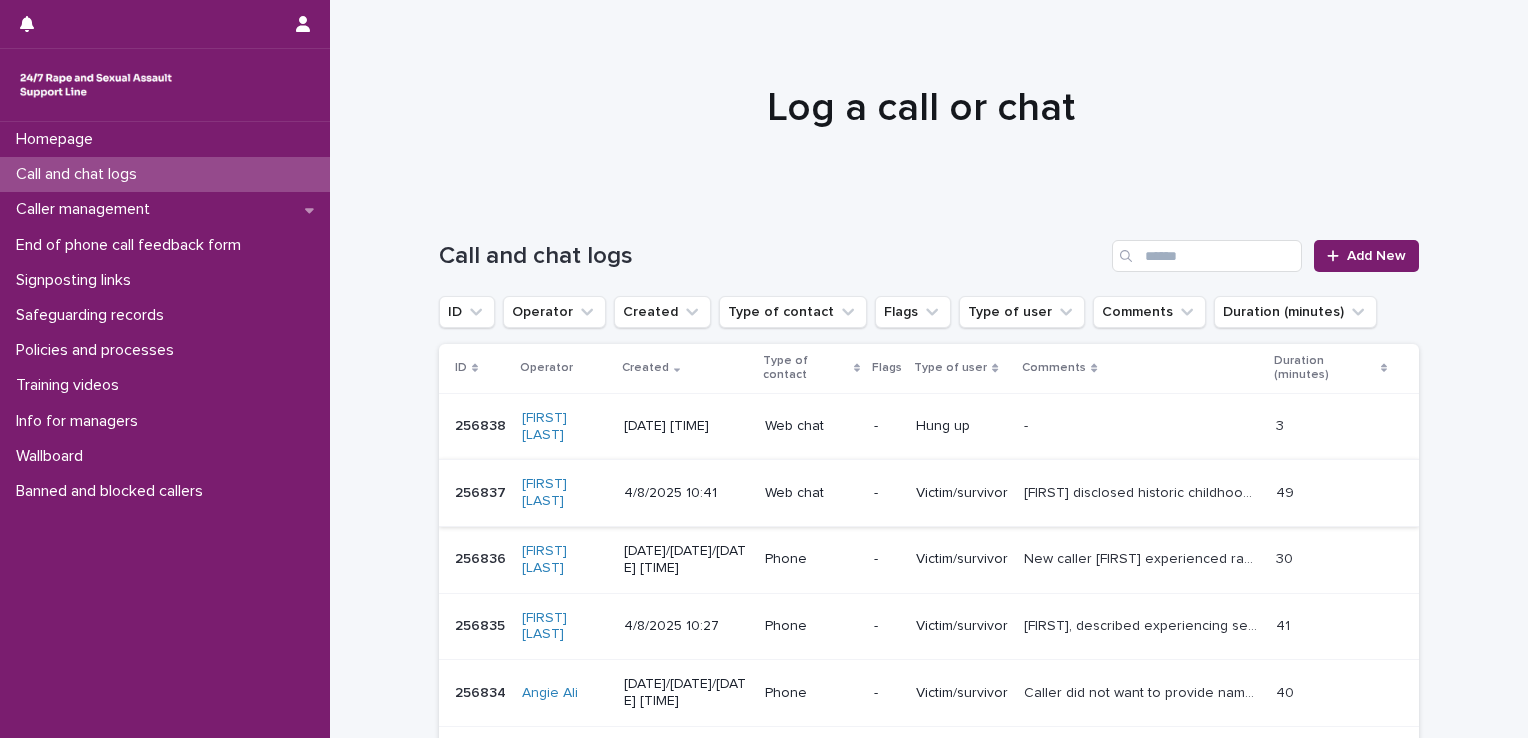 scroll, scrollTop: 0, scrollLeft: 0, axis: both 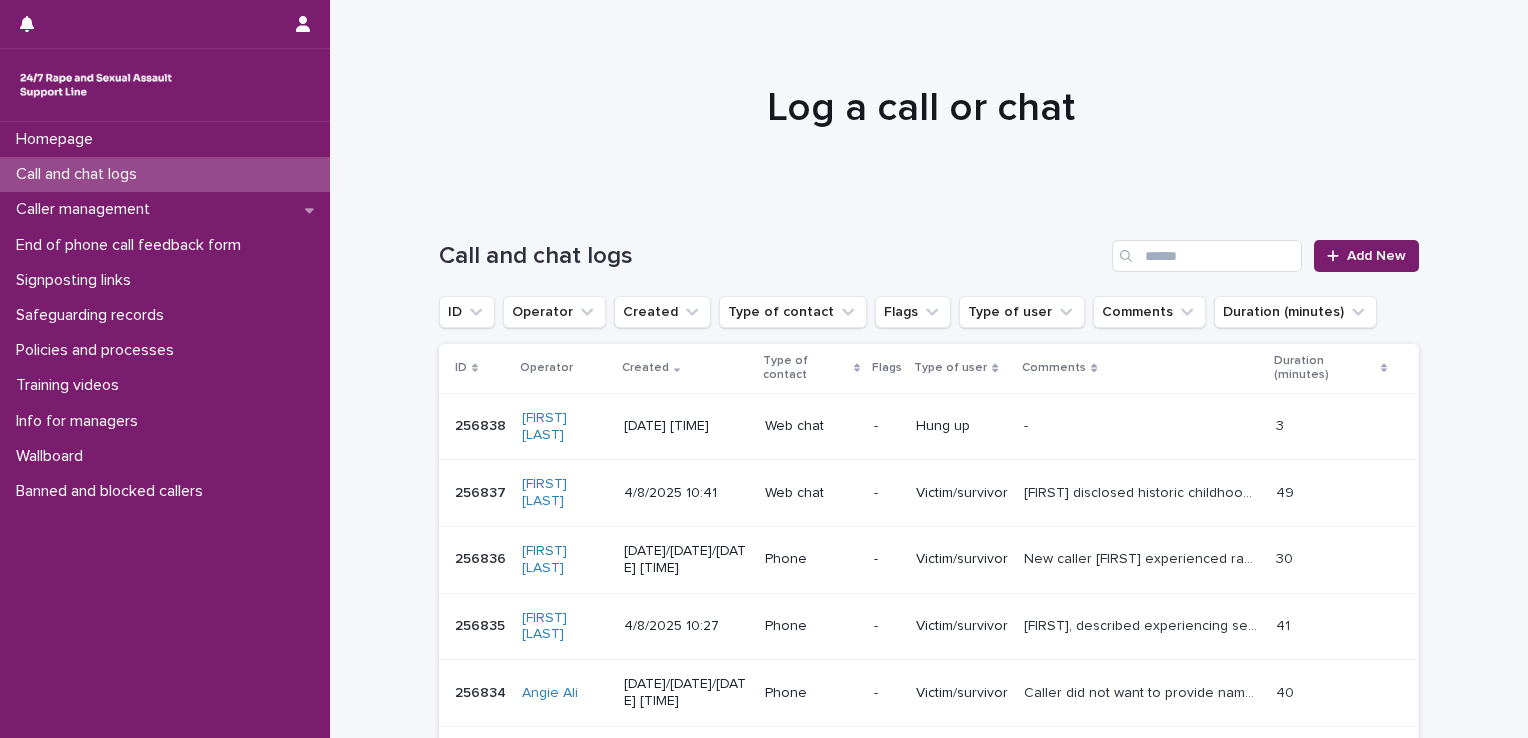 click on "[FIRST] disclosed historic childhood sexual abuse from about 40 years ago. Discussed abuse, emotions, impacts, trauma responses, disclosing to wife, coping mechanisms, options of support. Emotional support provided. [FIRST] disclosed he is now in [COUNTRY] near end of the chat. Signposted to local emotional support organisation and  GOV.uk  webpage on support in Switzerland for survivors." at bounding box center [1144, 491] 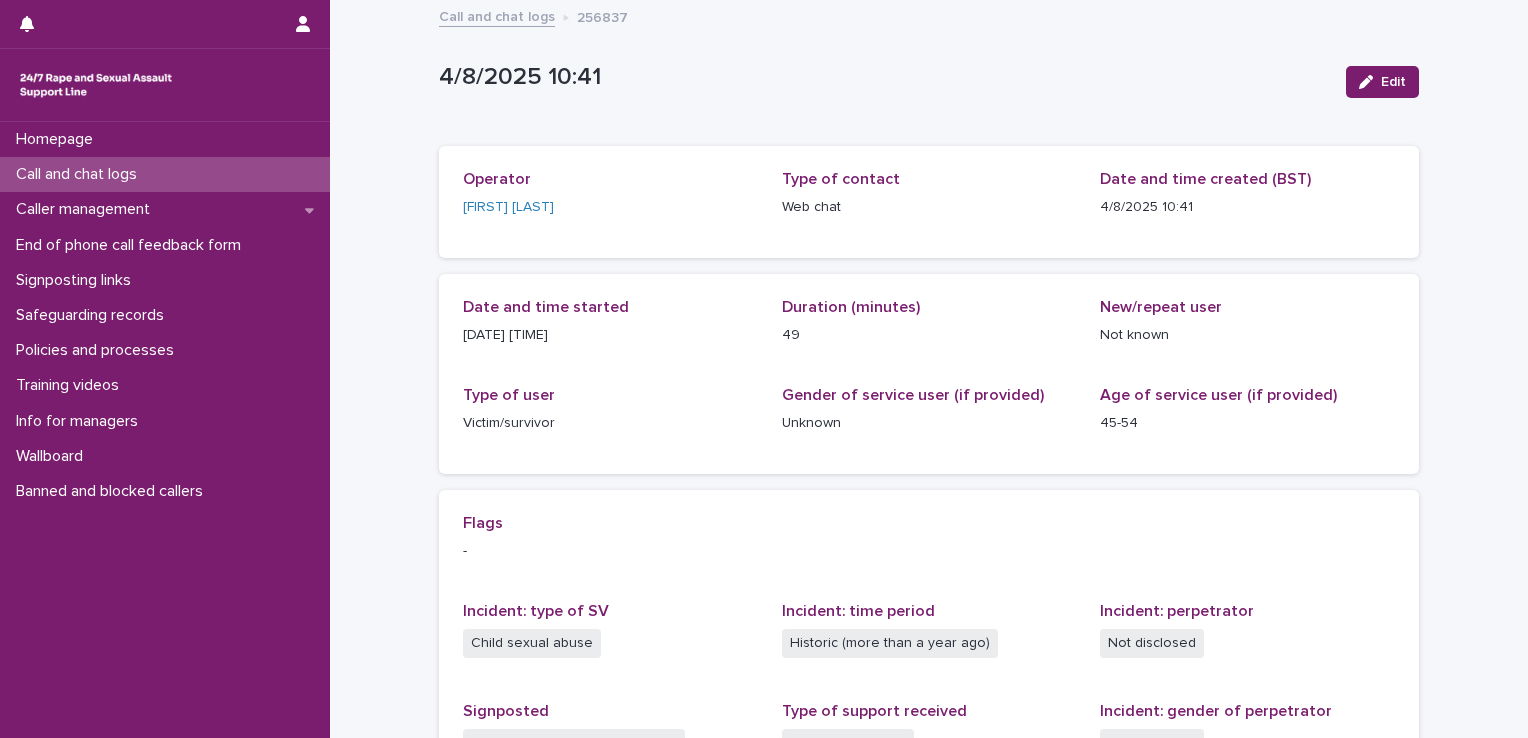 scroll, scrollTop: 398, scrollLeft: 0, axis: vertical 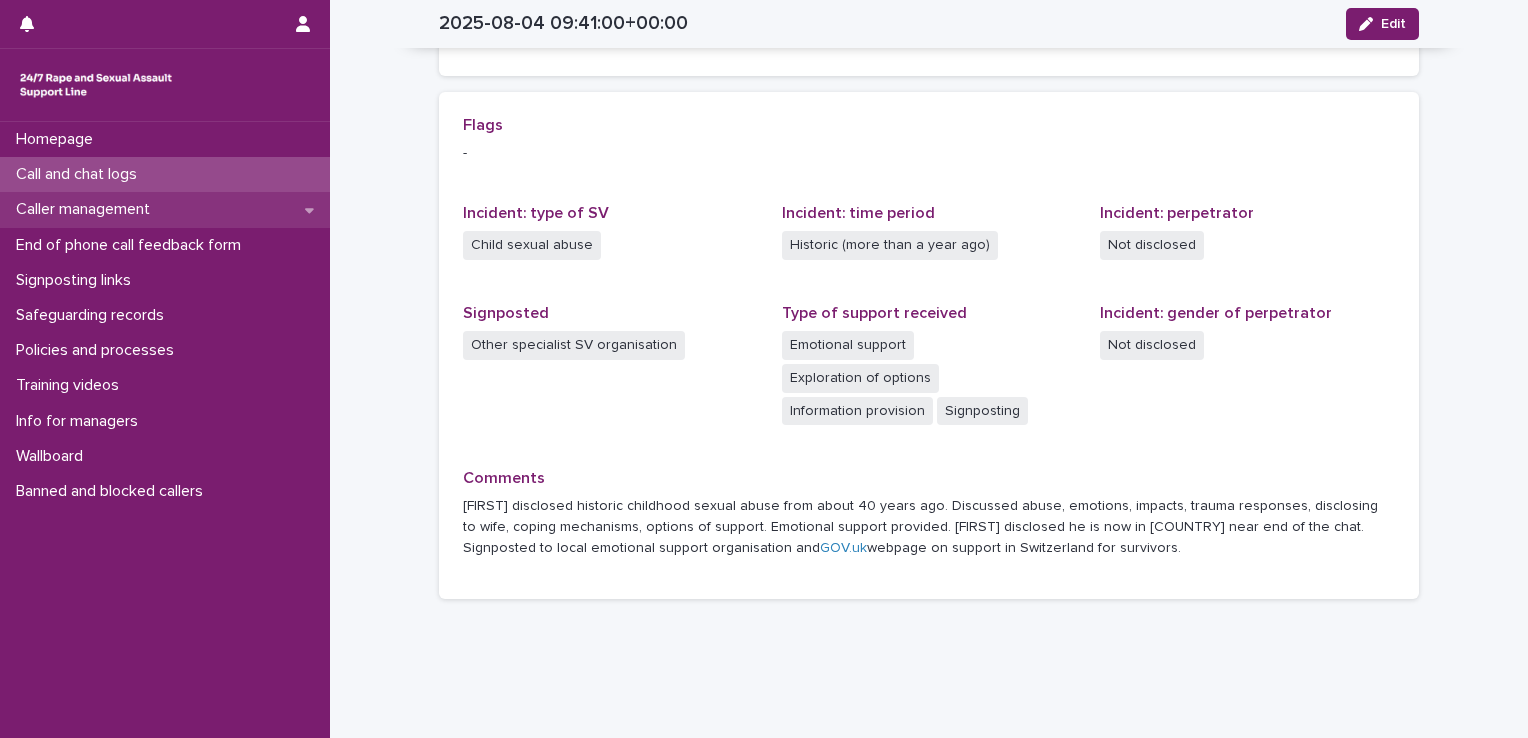click on "Caller management" at bounding box center [87, 209] 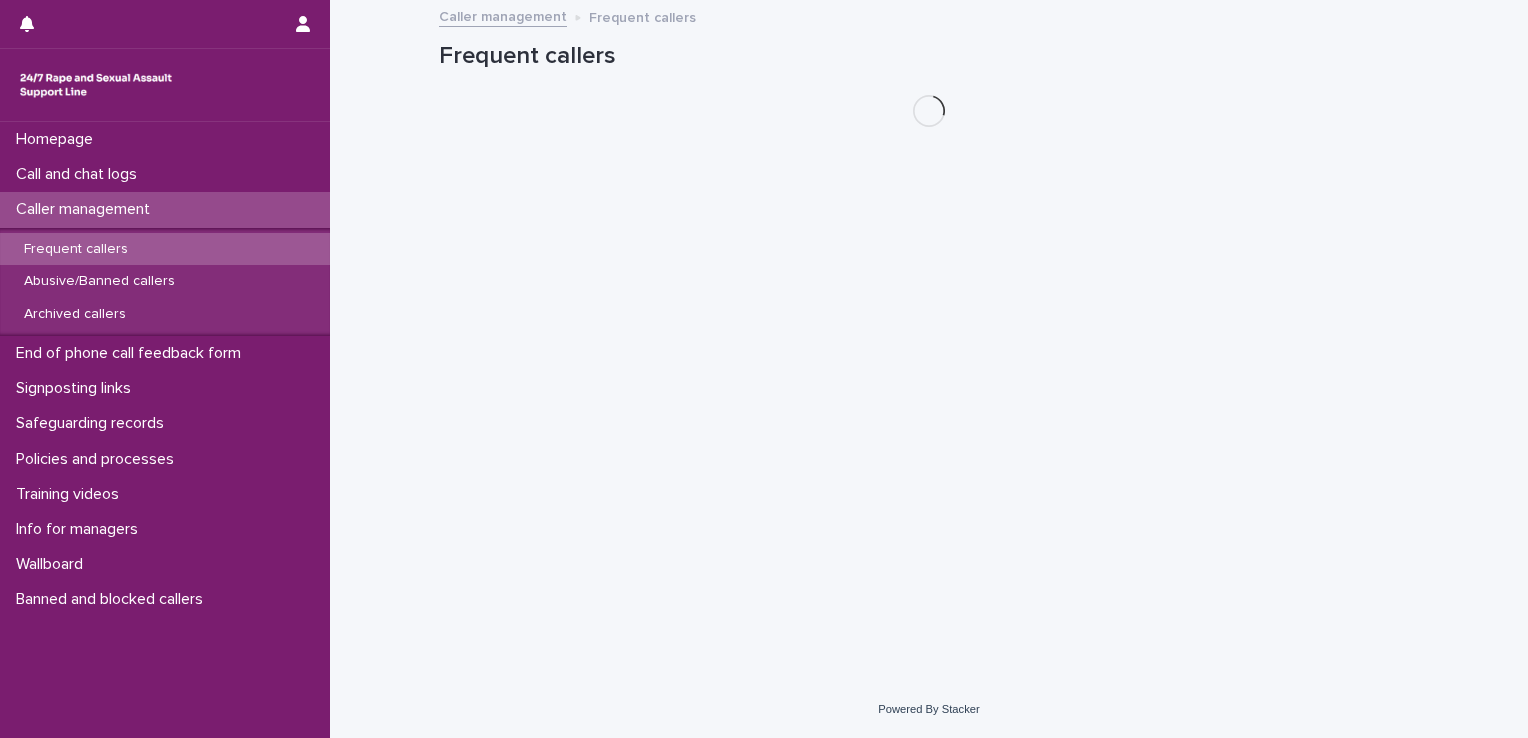 scroll, scrollTop: 0, scrollLeft: 0, axis: both 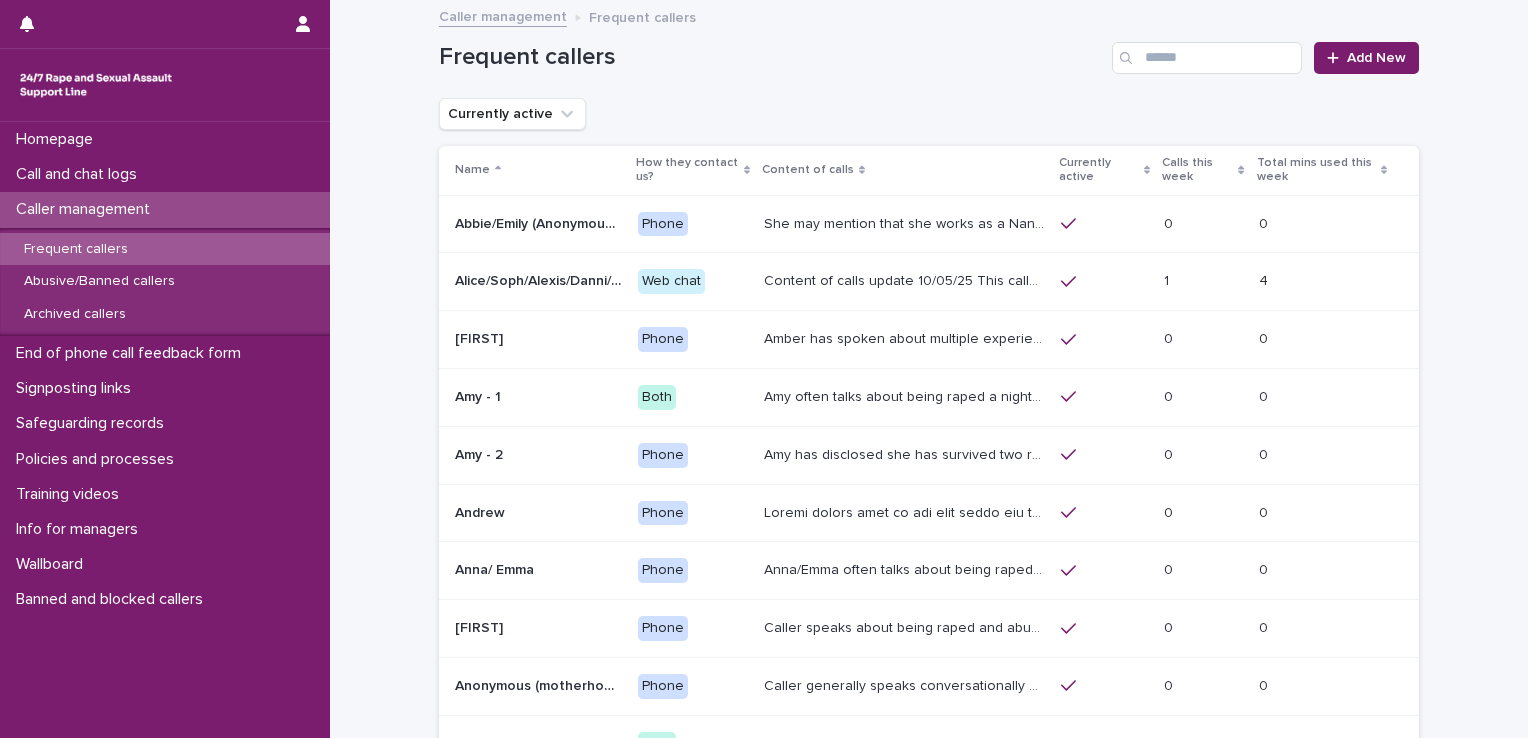 click on "Amber has spoken about multiple experiences of sexual abuse.
Amber told us she is now 18 (as of 06/01/25) - see Management Plan for more info around safeguarding/active suicides.
She's also mentioned that she has a twin sister called Jess who also calls the line and sounds very similar.
She has mentioned having a 2 year old child to some Helpline Workers.
In recent weeks, she has presented as suicidal and unable to call emergency services herself." at bounding box center [906, 337] 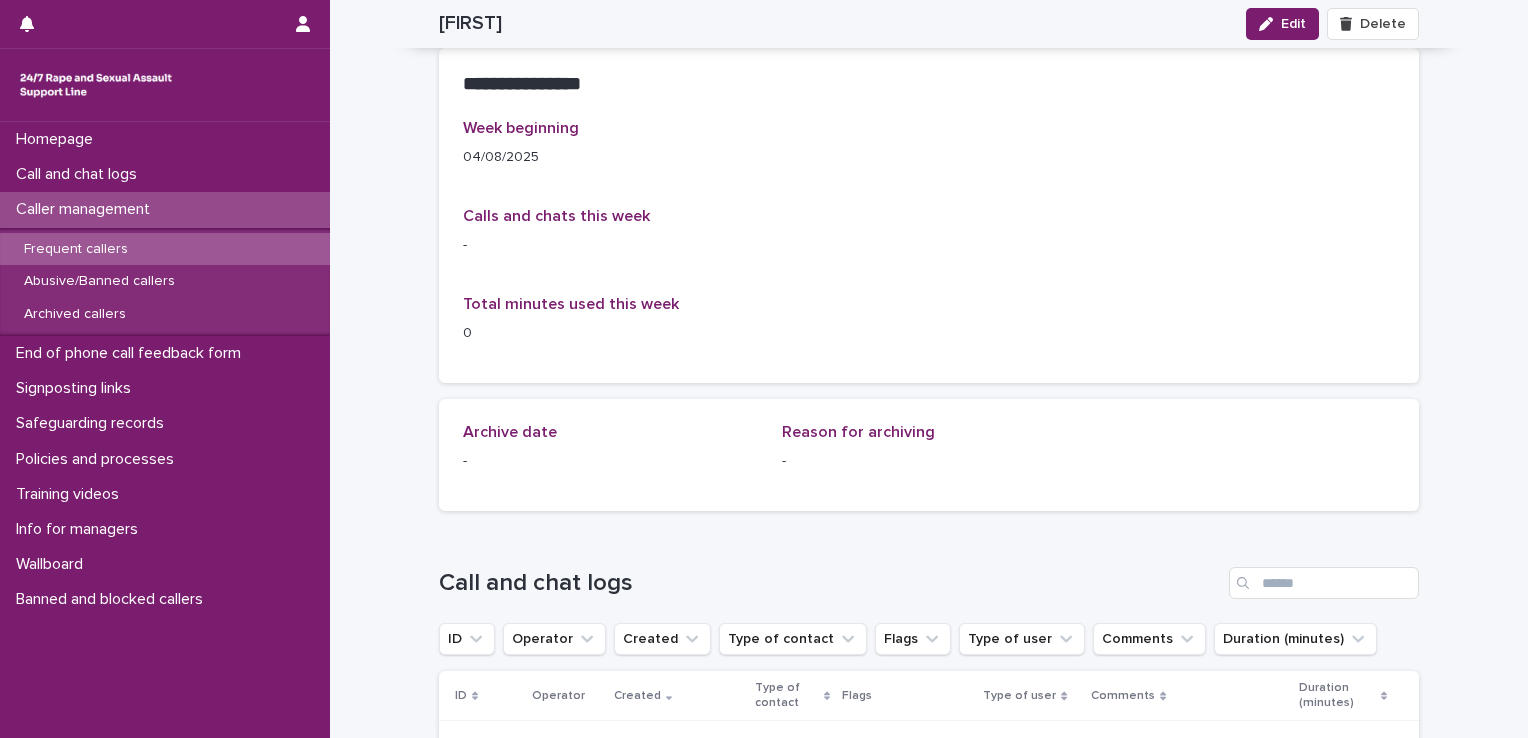 scroll, scrollTop: 1819, scrollLeft: 0, axis: vertical 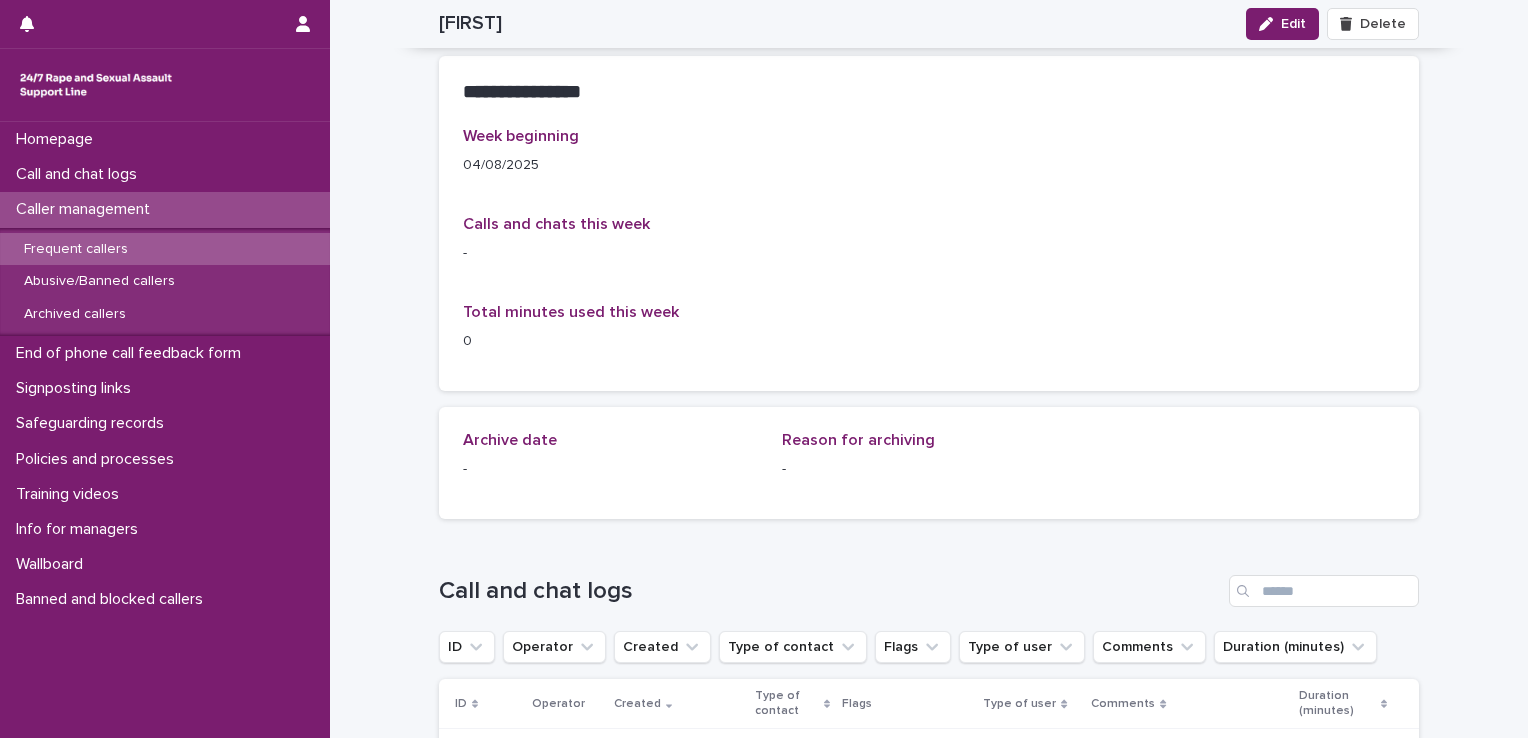 click on "Frequent callers" at bounding box center (76, 249) 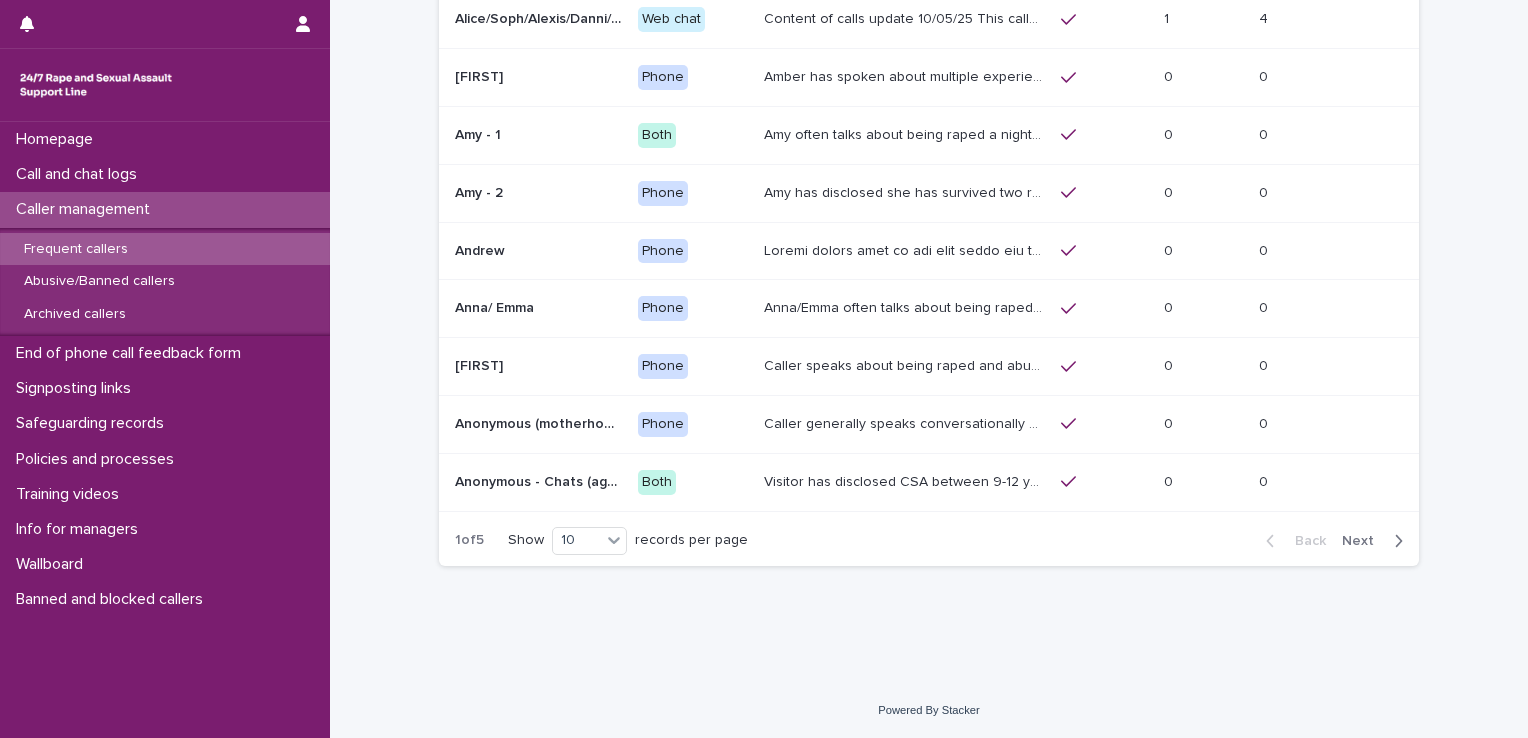 scroll, scrollTop: 0, scrollLeft: 0, axis: both 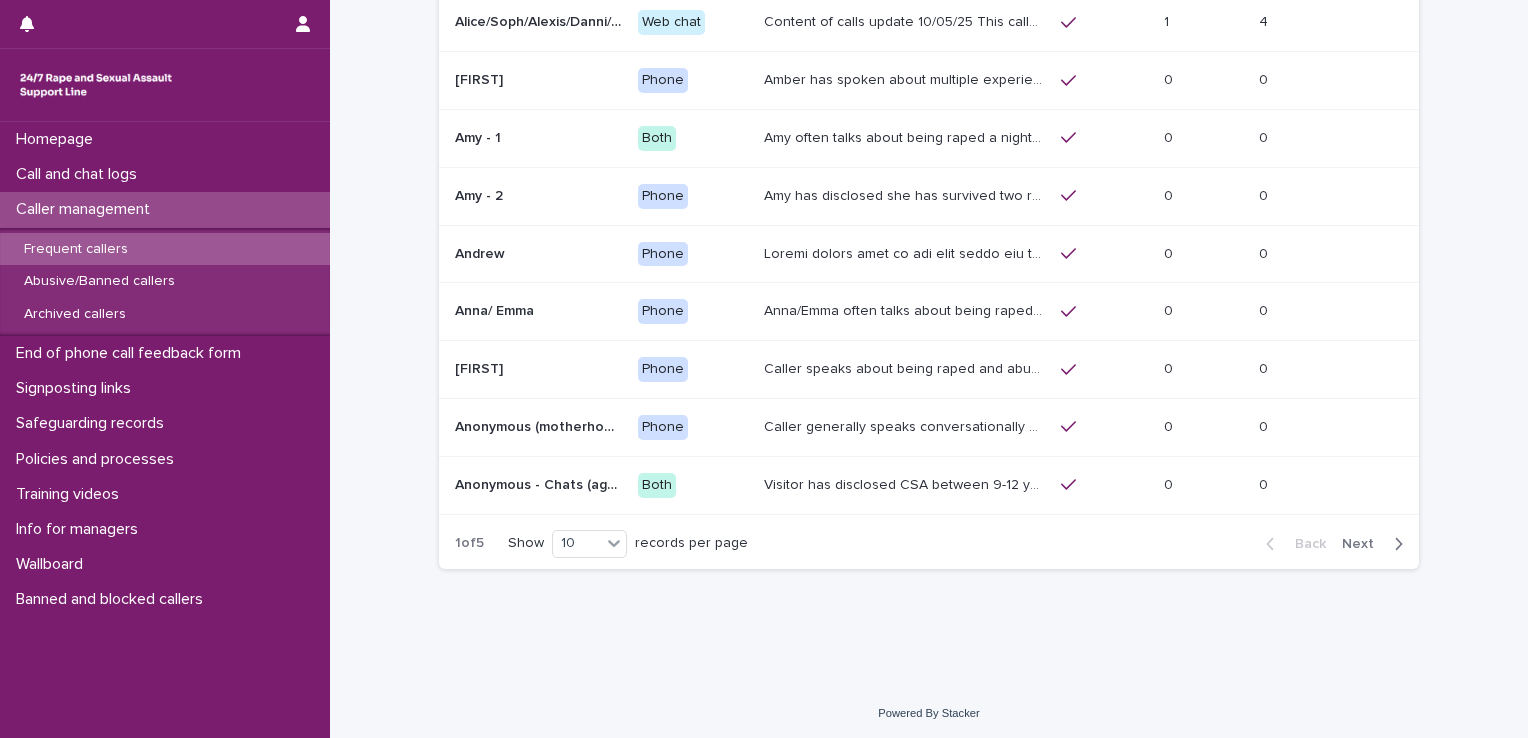 click on "Next" at bounding box center (1364, 544) 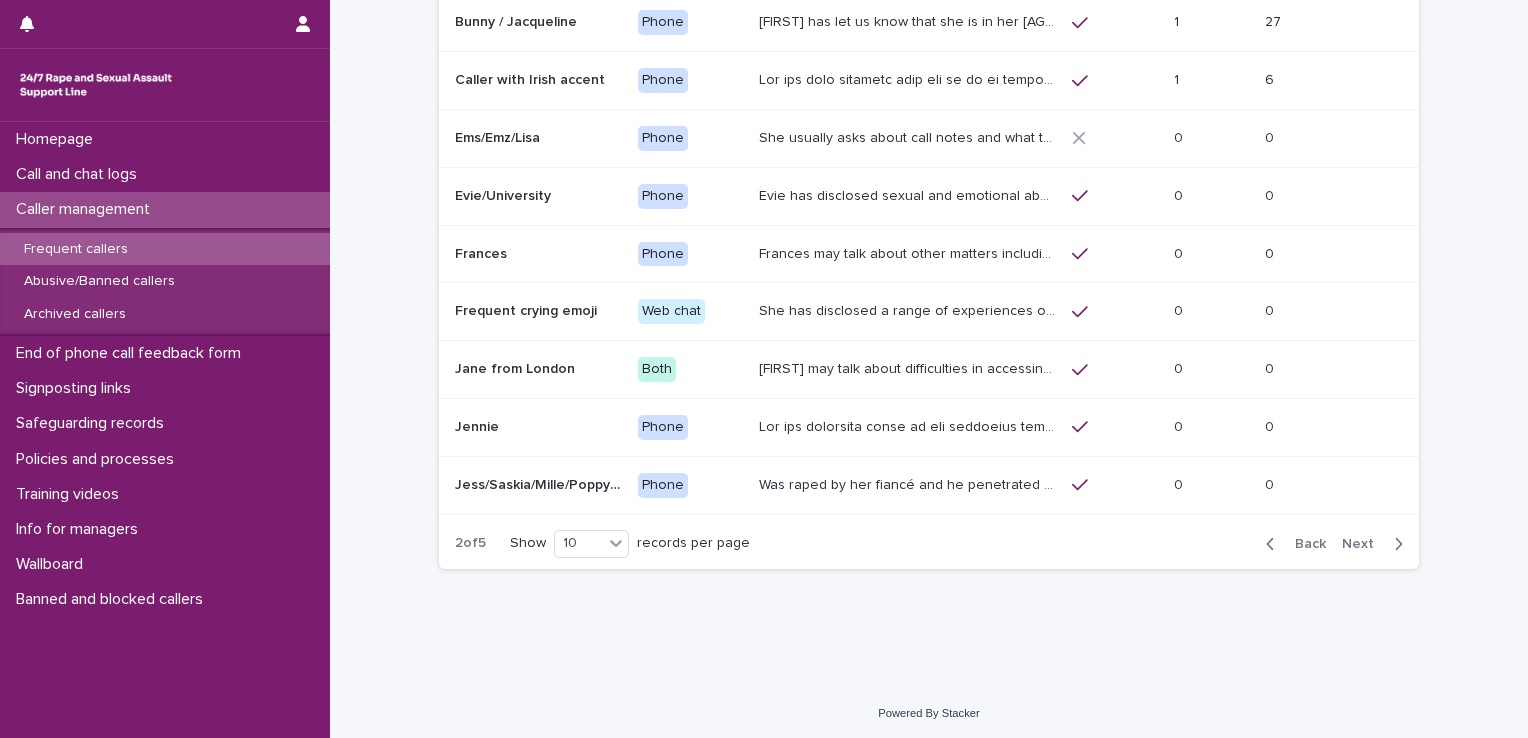 click on "Next" at bounding box center (1364, 544) 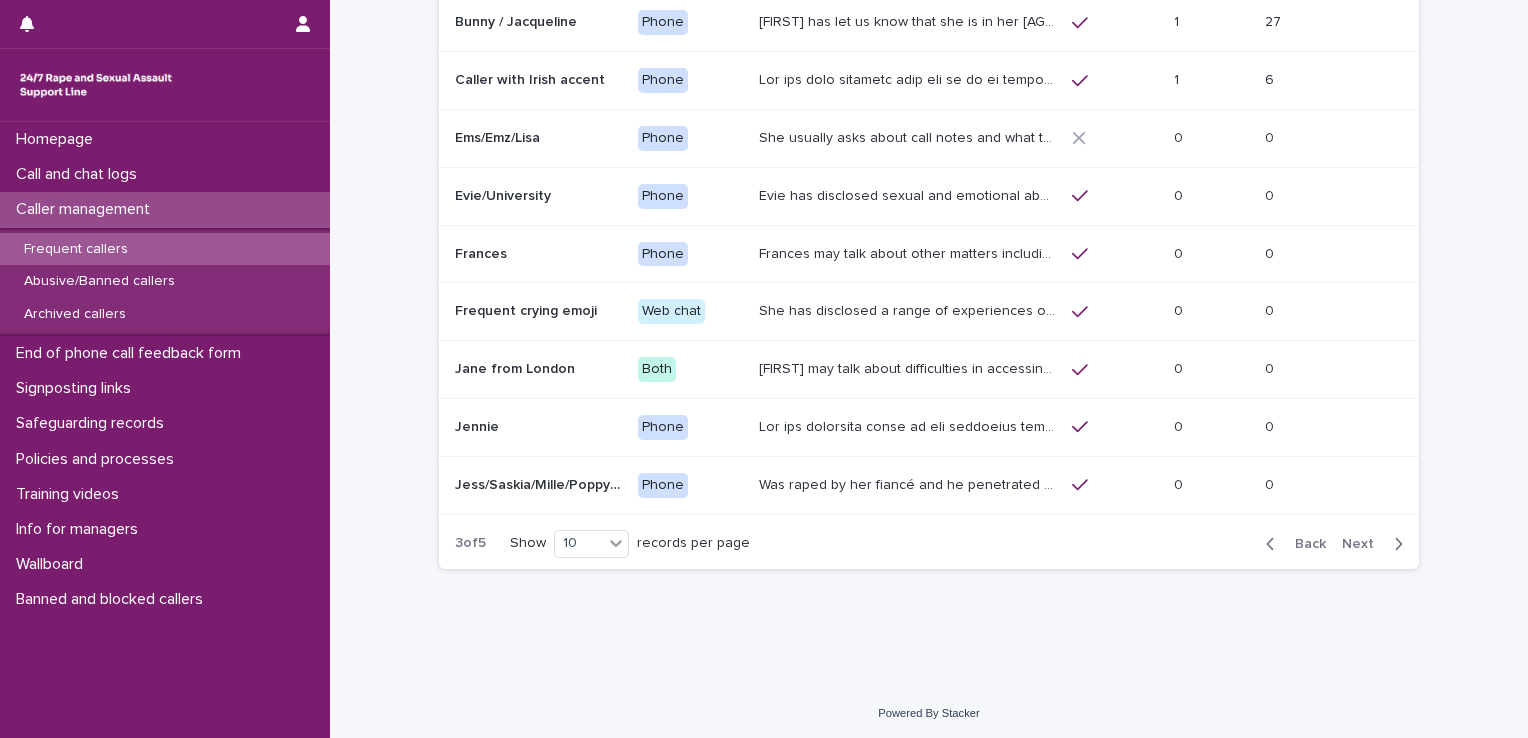 scroll, scrollTop: 245, scrollLeft: 0, axis: vertical 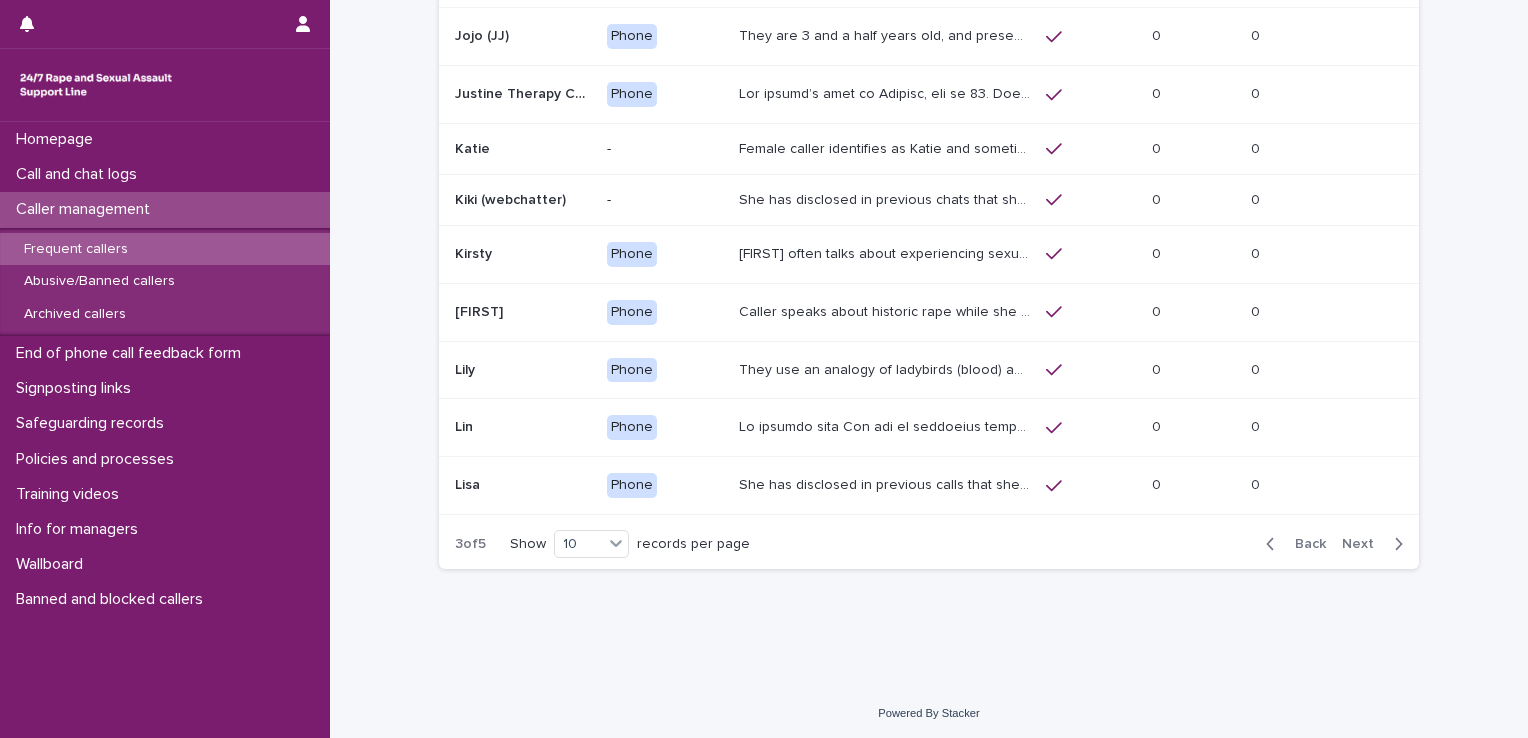 click on "She has disclosed in previous calls that she is a survivor of rape by her ex-partner who is a police officer.
She has also mentioned that she used to work as a police officer for 16 years. She has also disclosed a few times that she is experiencing discrimination and intimidation by the perpetrator’s colleagues.
Lisa has said that the case is in court and has been ongoing for 5 years." at bounding box center (886, 483) 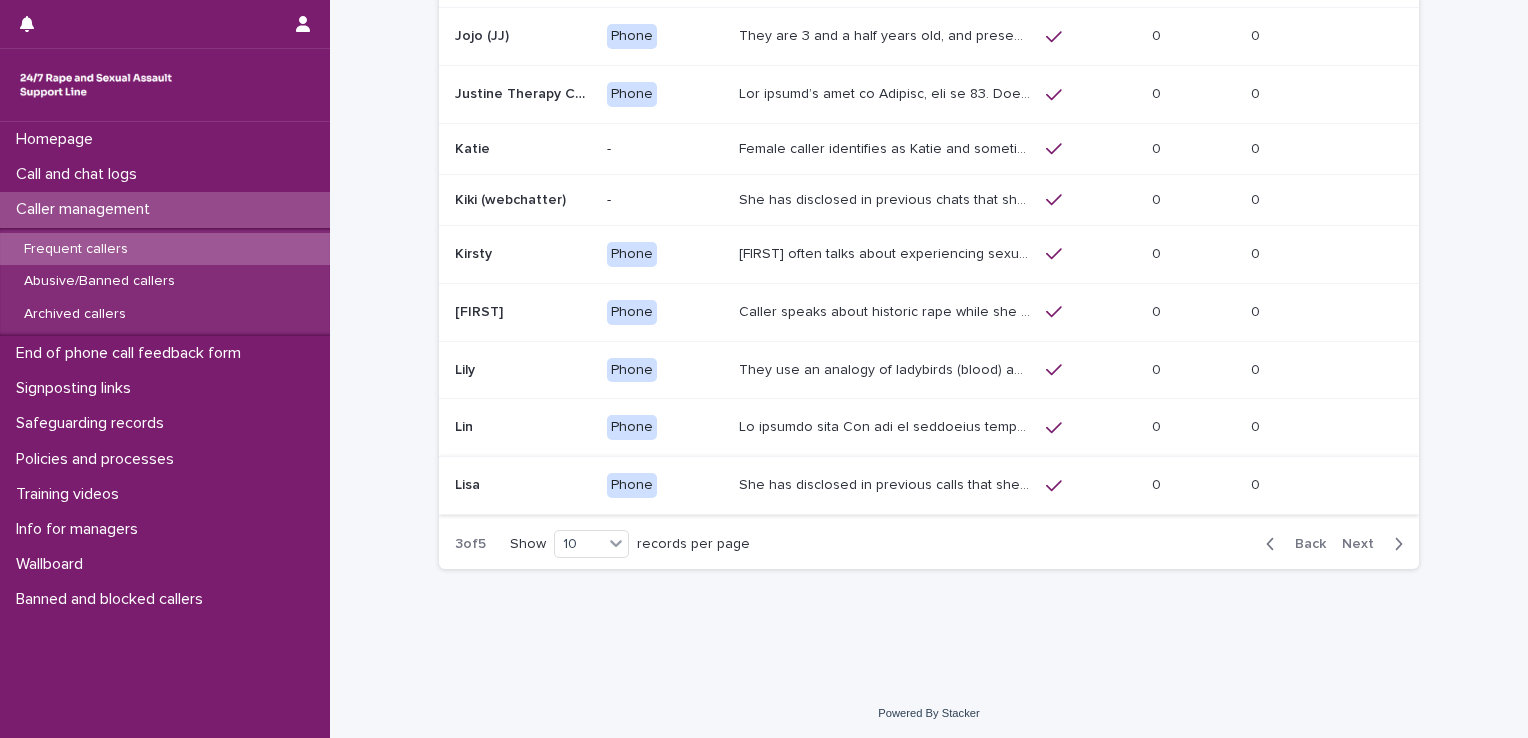 scroll, scrollTop: 0, scrollLeft: 0, axis: both 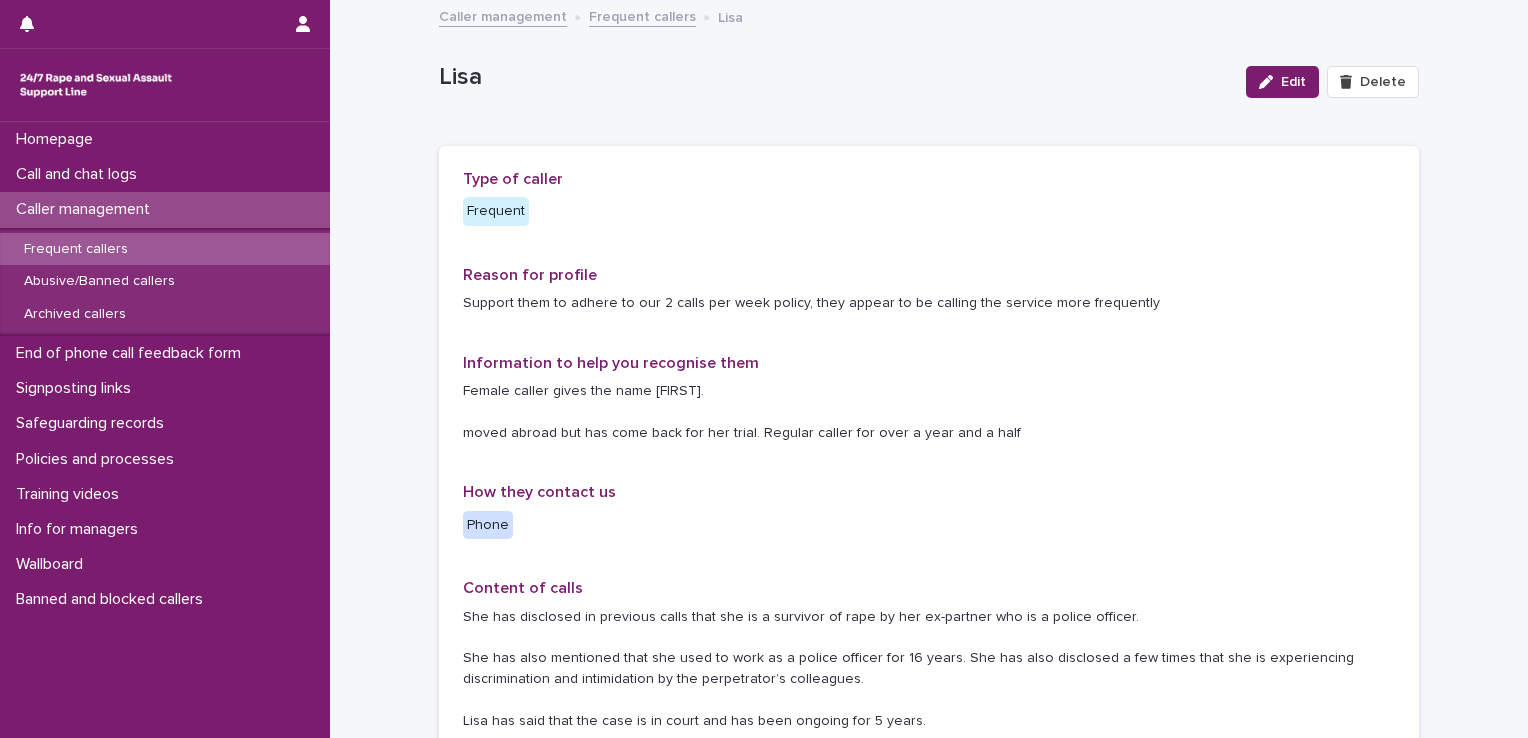 click on "Frequent callers" at bounding box center (642, 15) 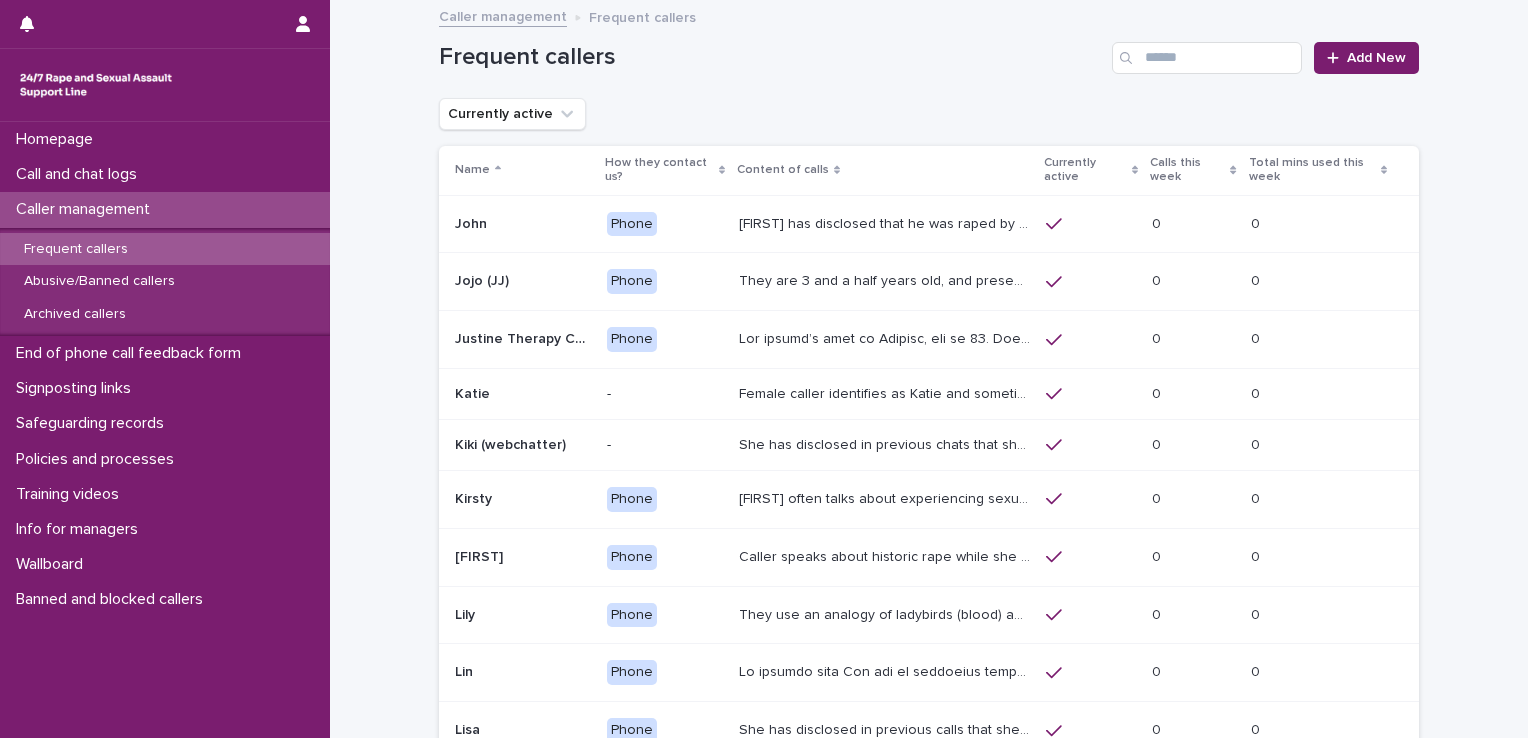 scroll, scrollTop: 245, scrollLeft: 0, axis: vertical 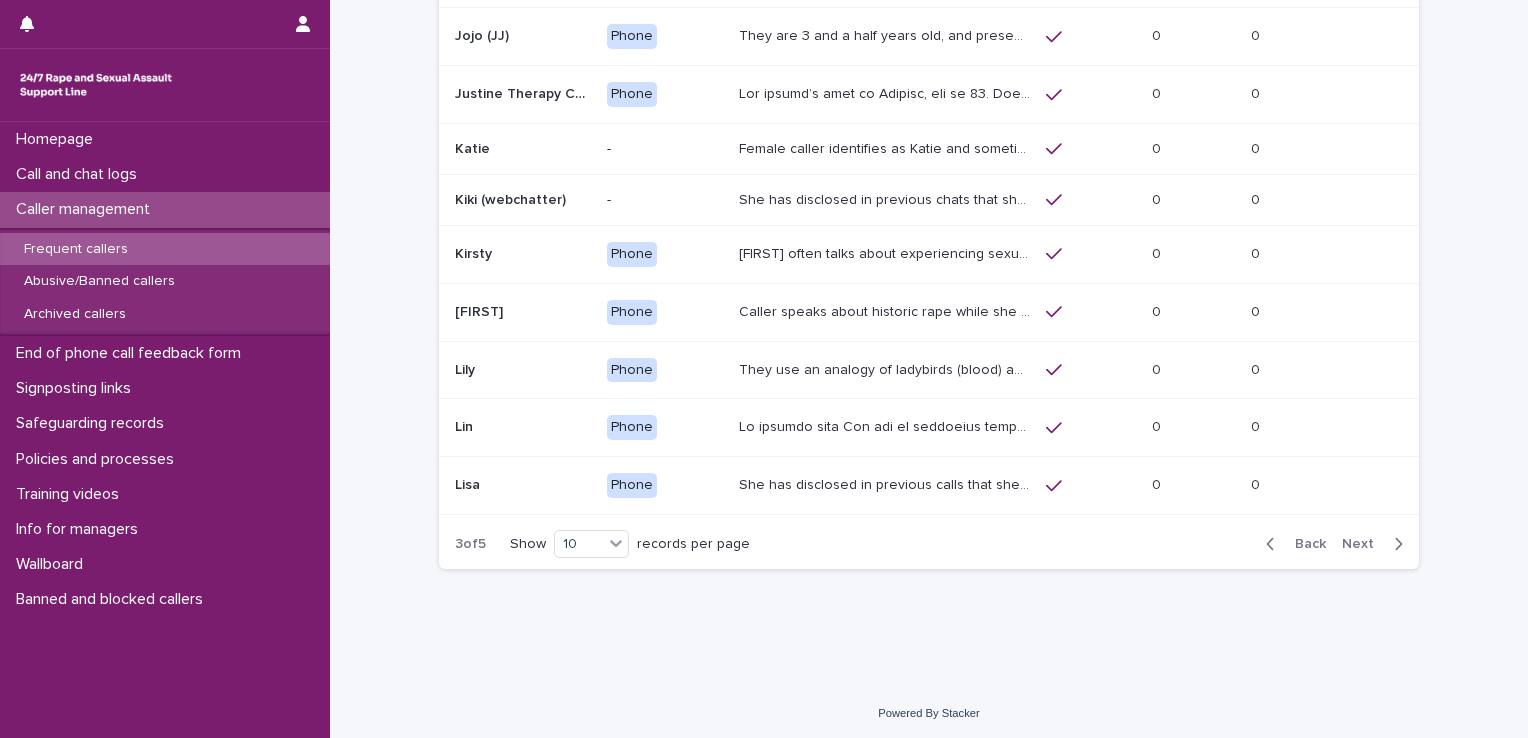 click on "Next" at bounding box center [1364, 544] 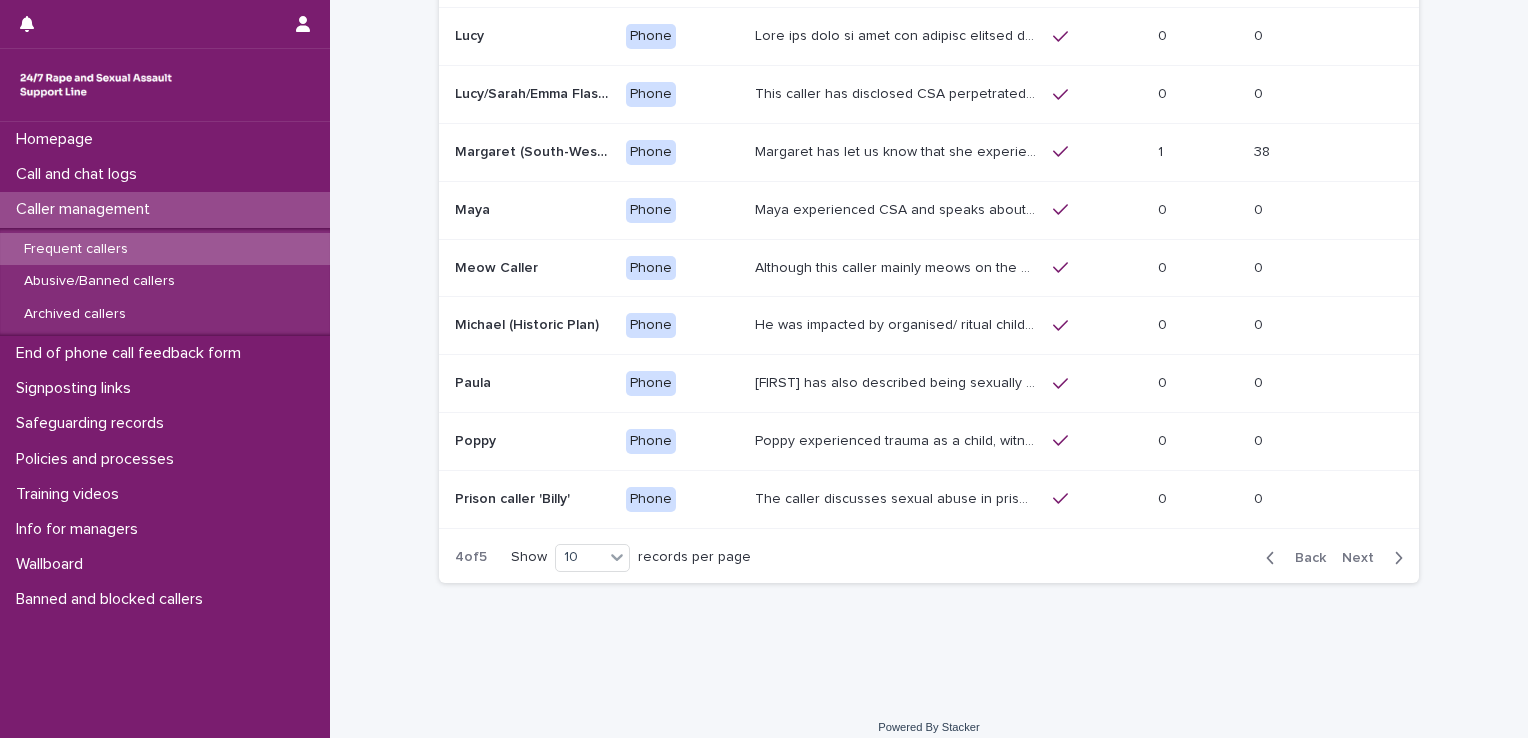 scroll, scrollTop: 252, scrollLeft: 0, axis: vertical 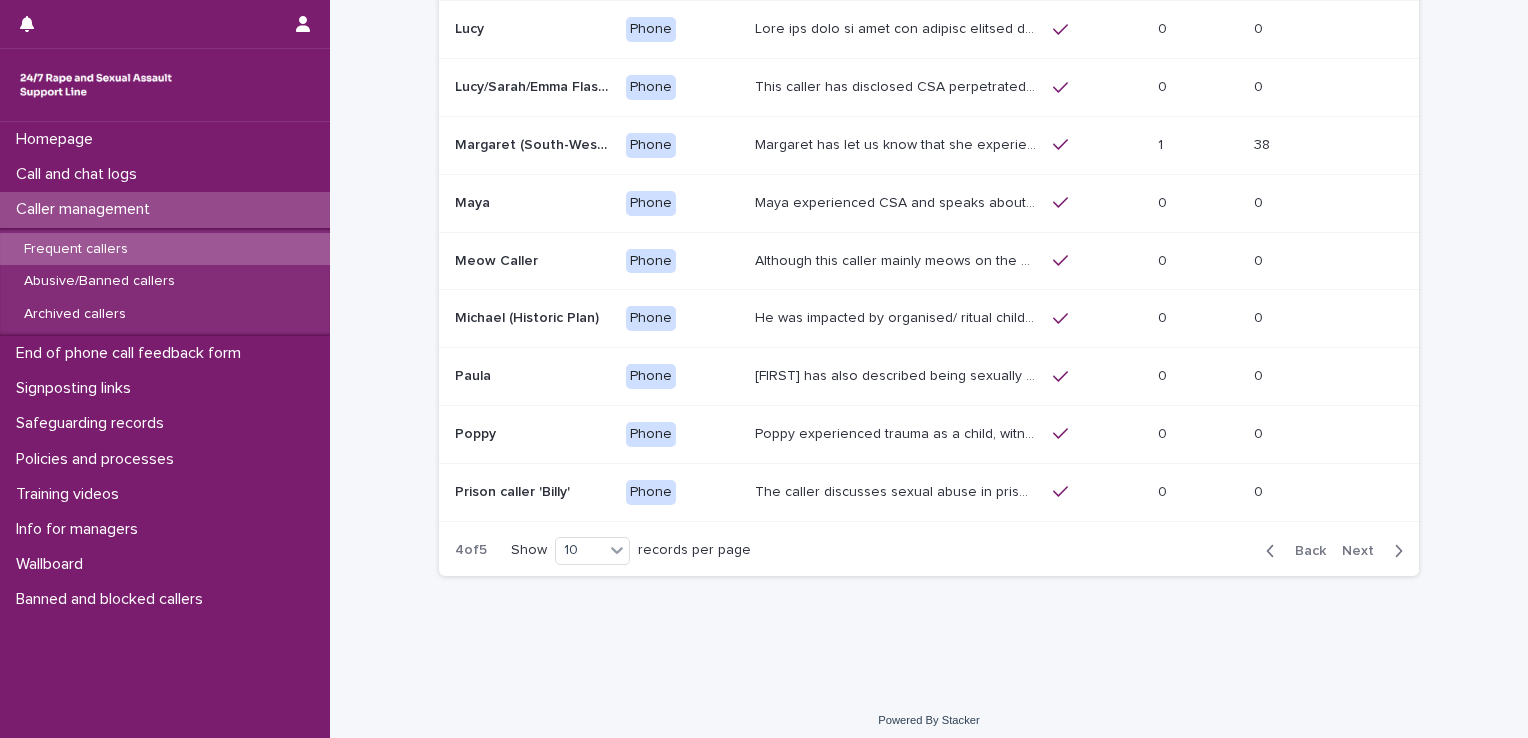 click on "Next" at bounding box center [1364, 551] 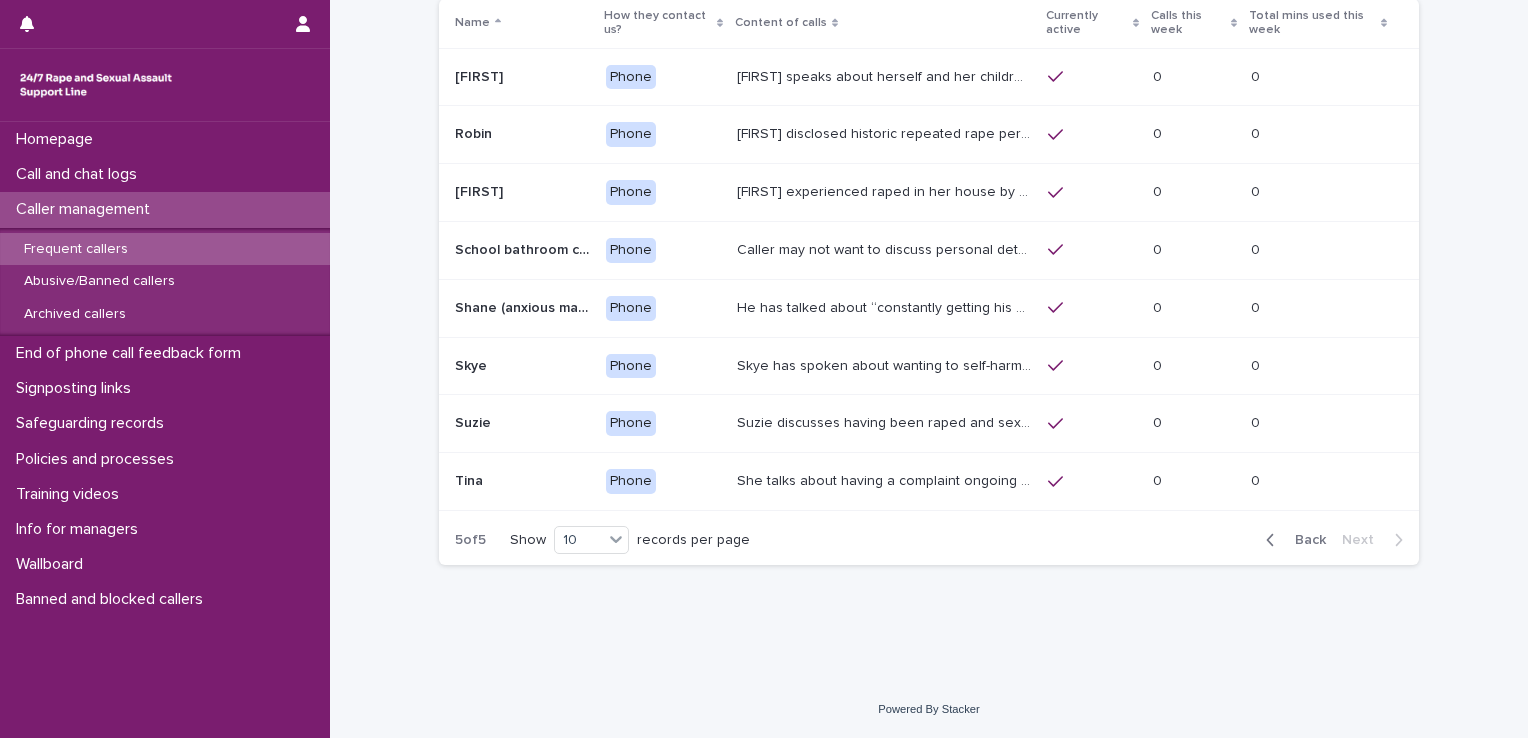 scroll, scrollTop: 144, scrollLeft: 0, axis: vertical 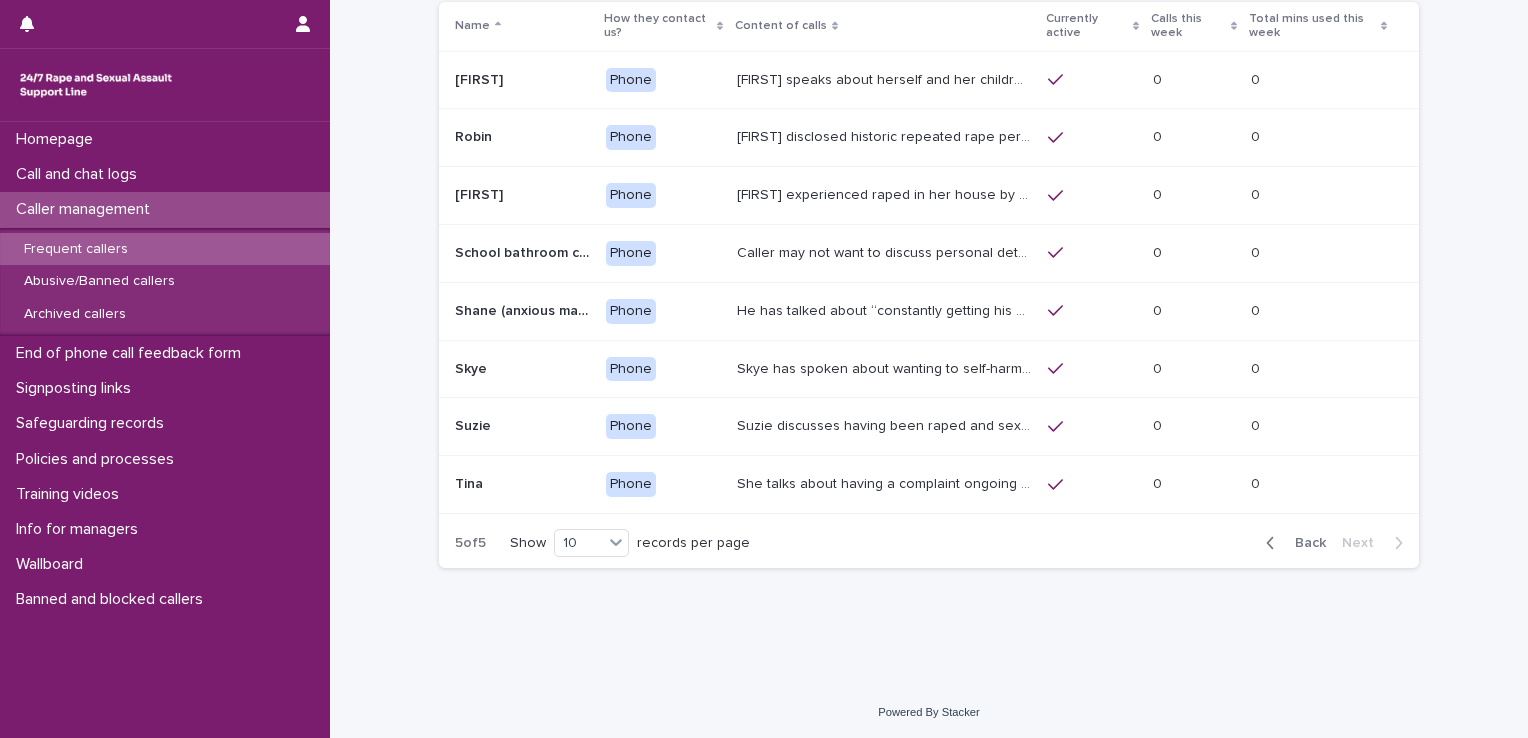 click on "She talks about having a complaint ongoing with the police, and may mention that she has diagnoses of 'bi-polar disorder' and learning needs. She may also mention children and grandchildren.
She may use the phrases 'do you know what I mean', "you'll see where I'm going with this" and 'obviously'.
Tina did struggle to keep to our two calls per week, and one call per day boundary. However, she seems to be adhering to this boundary now. The purpose of this profile is to help us monitor her calls and provide a consistent response." at bounding box center [886, 482] 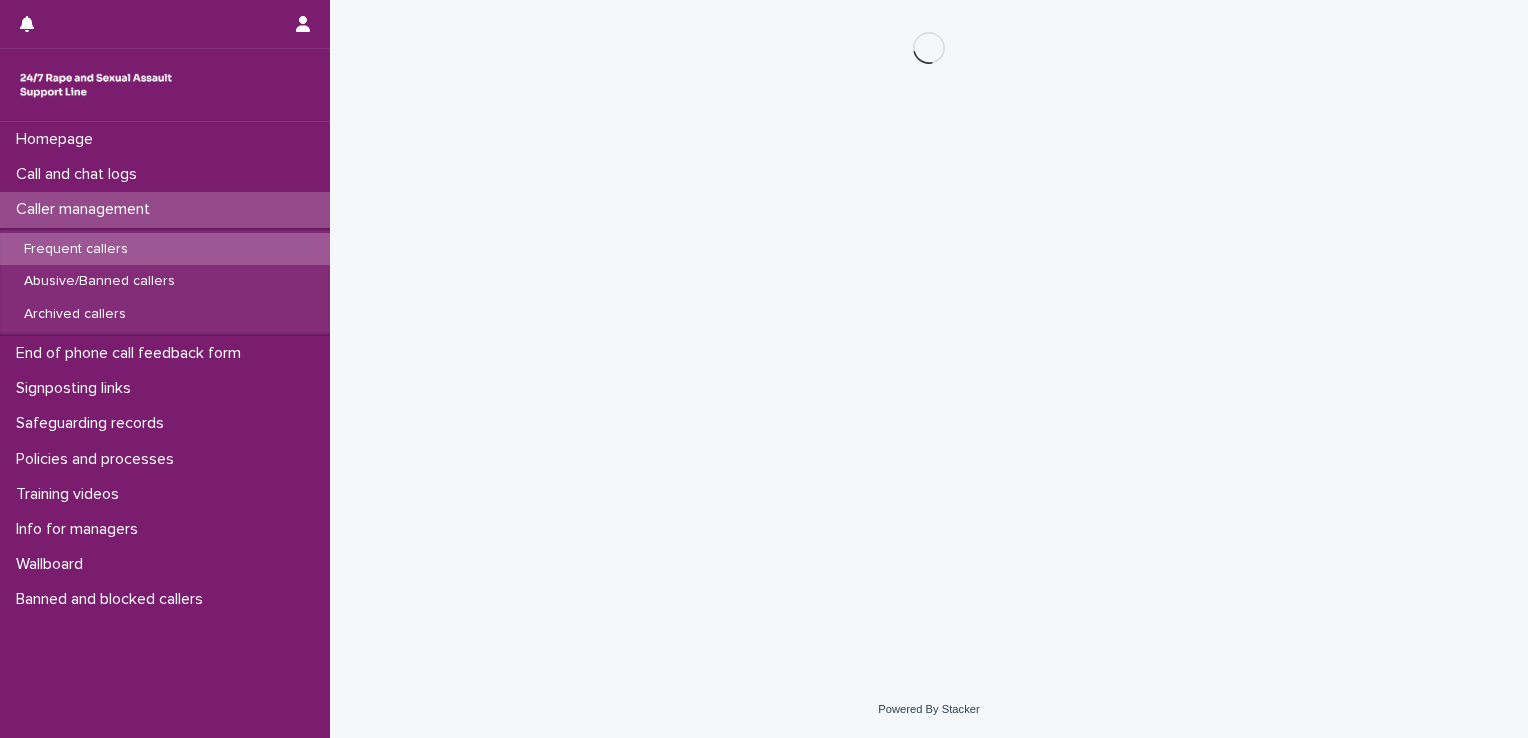 scroll, scrollTop: 0, scrollLeft: 0, axis: both 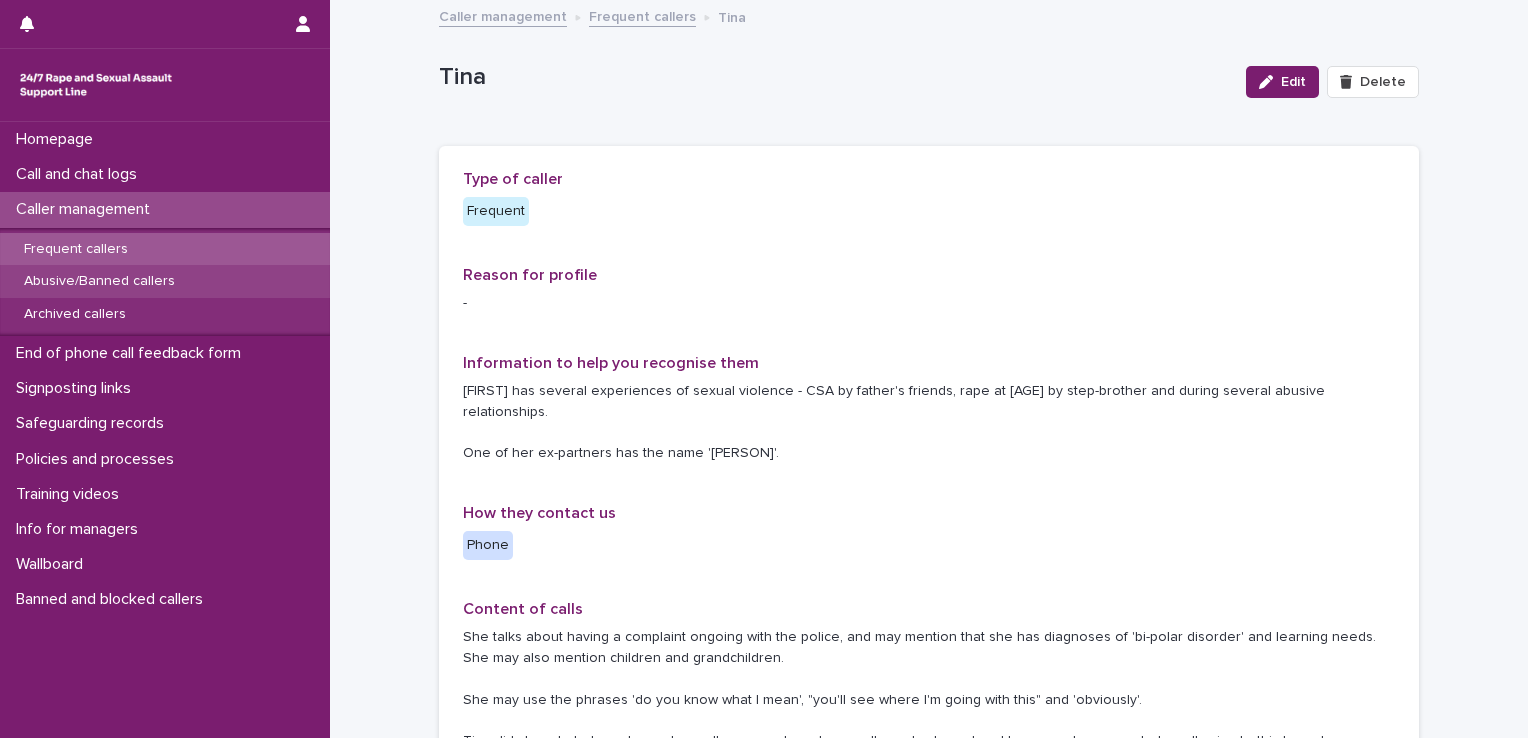 click on "Abusive/Banned callers" at bounding box center (99, 281) 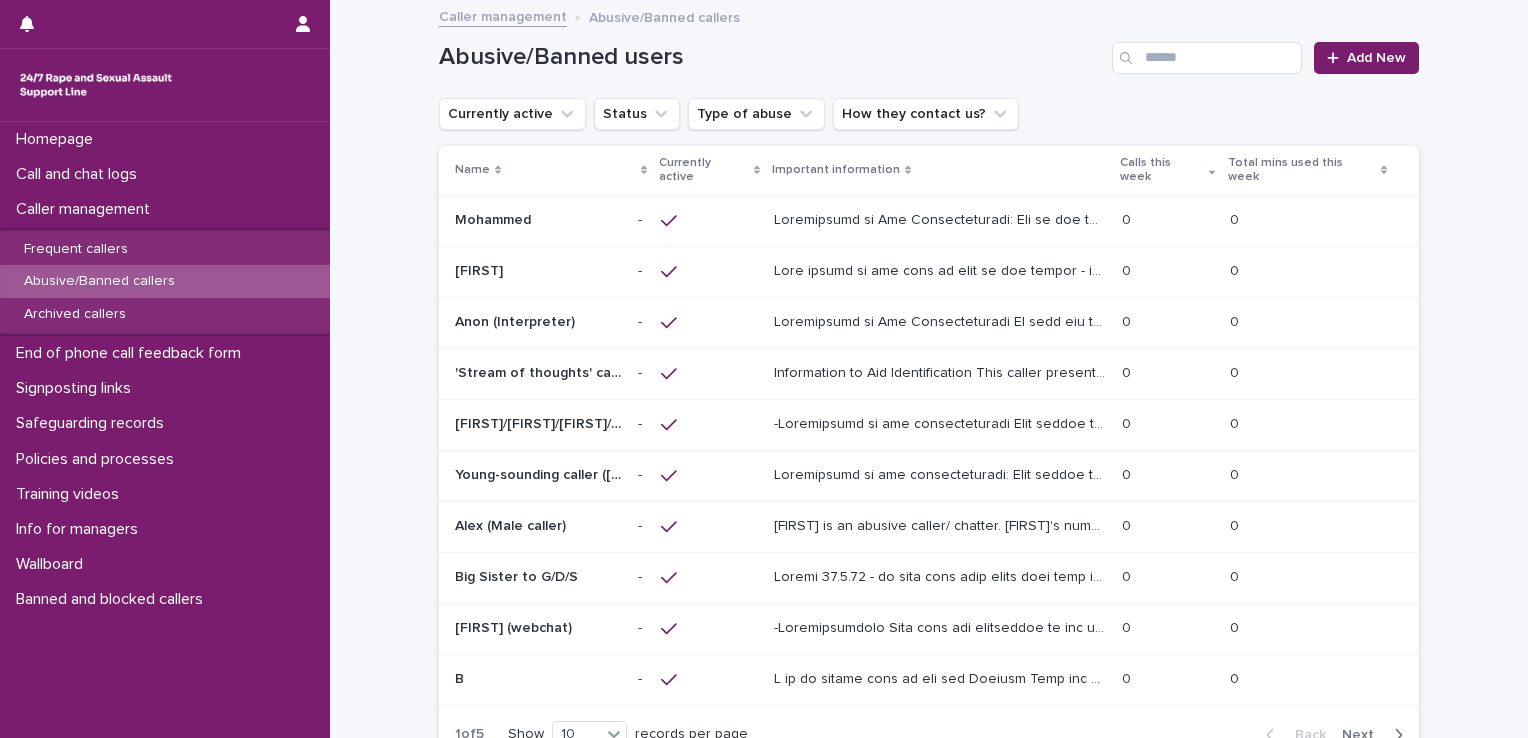 click at bounding box center (942, 218) 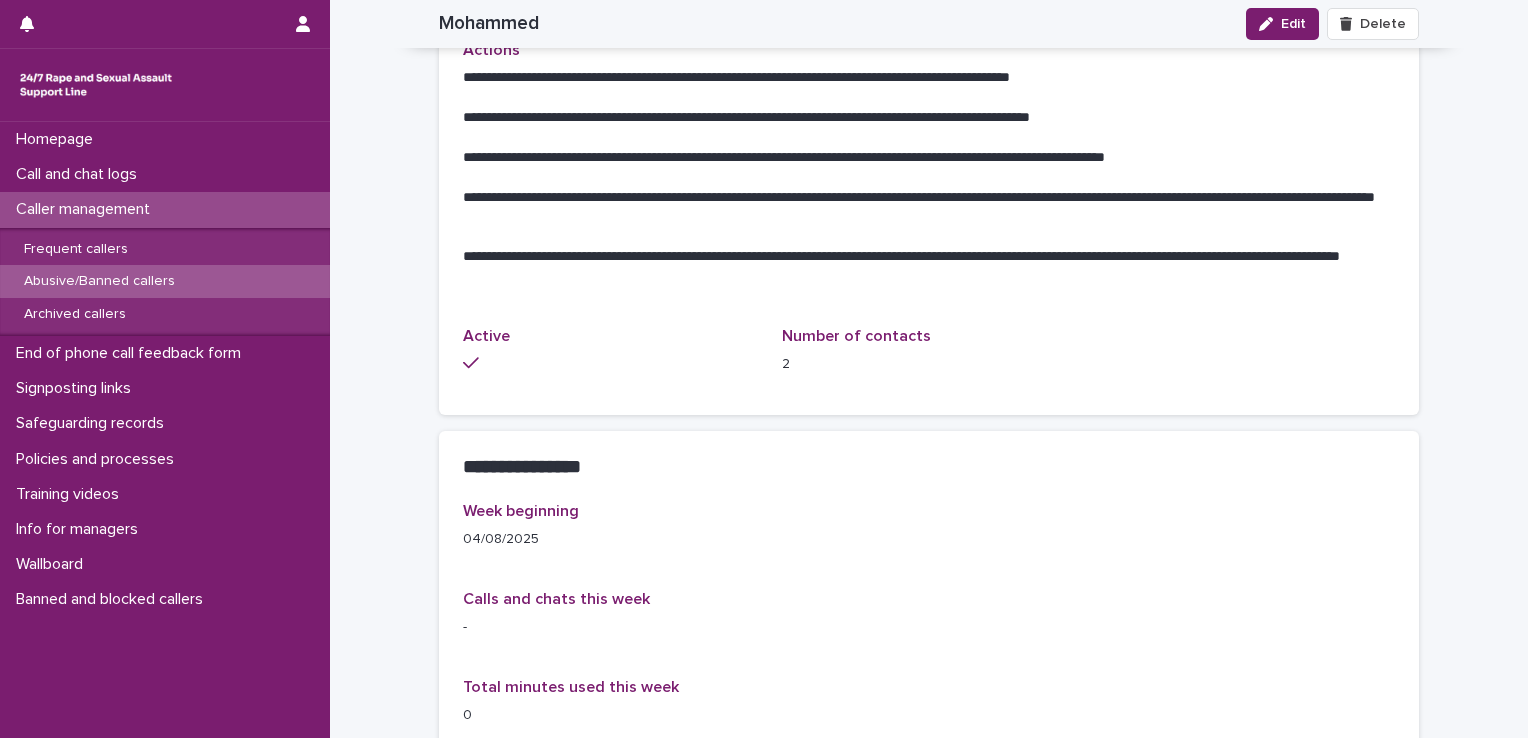 scroll, scrollTop: 0, scrollLeft: 0, axis: both 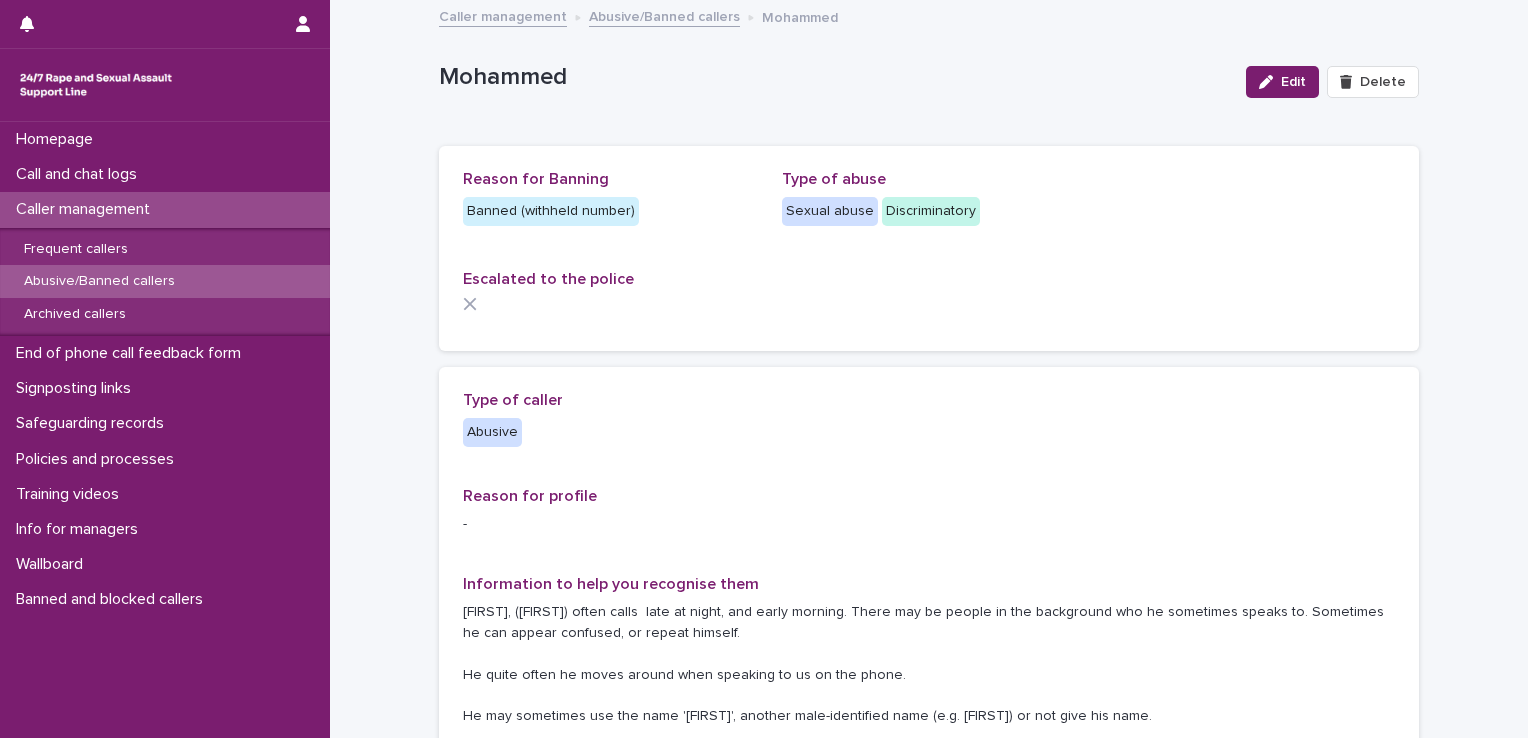 click on "Abusive/Banned callers" at bounding box center [664, 15] 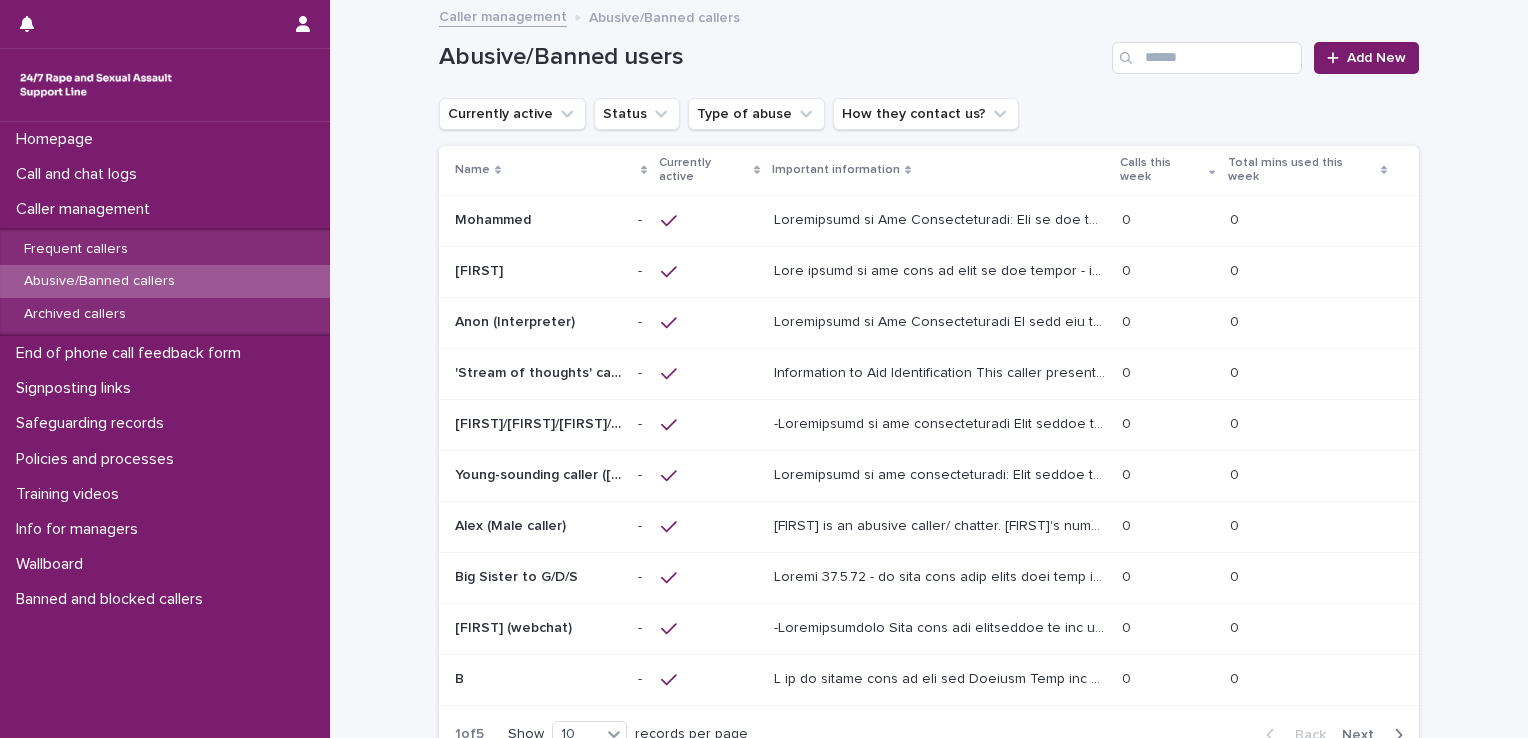 click on "Next" at bounding box center [1364, 735] 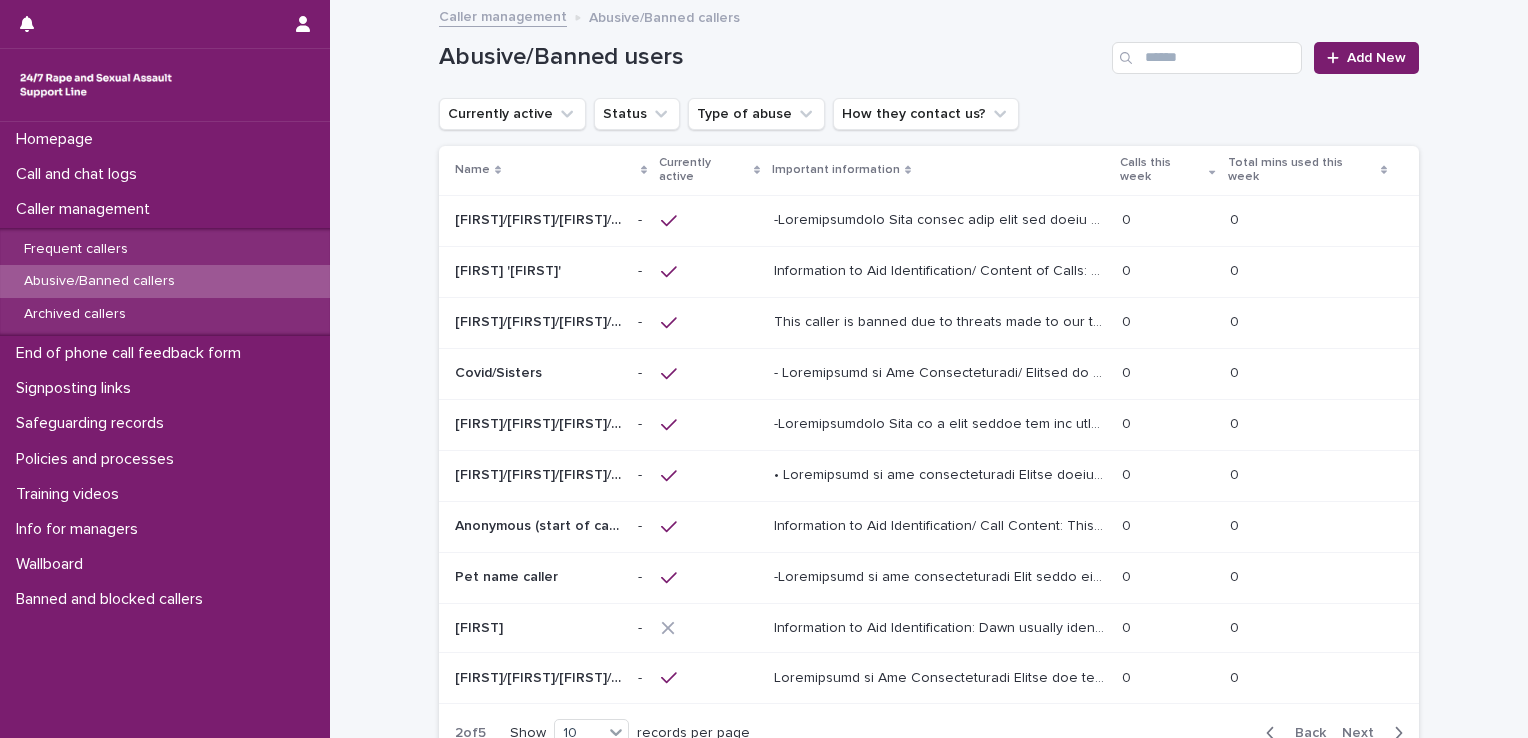 click on "Next" at bounding box center [1364, 733] 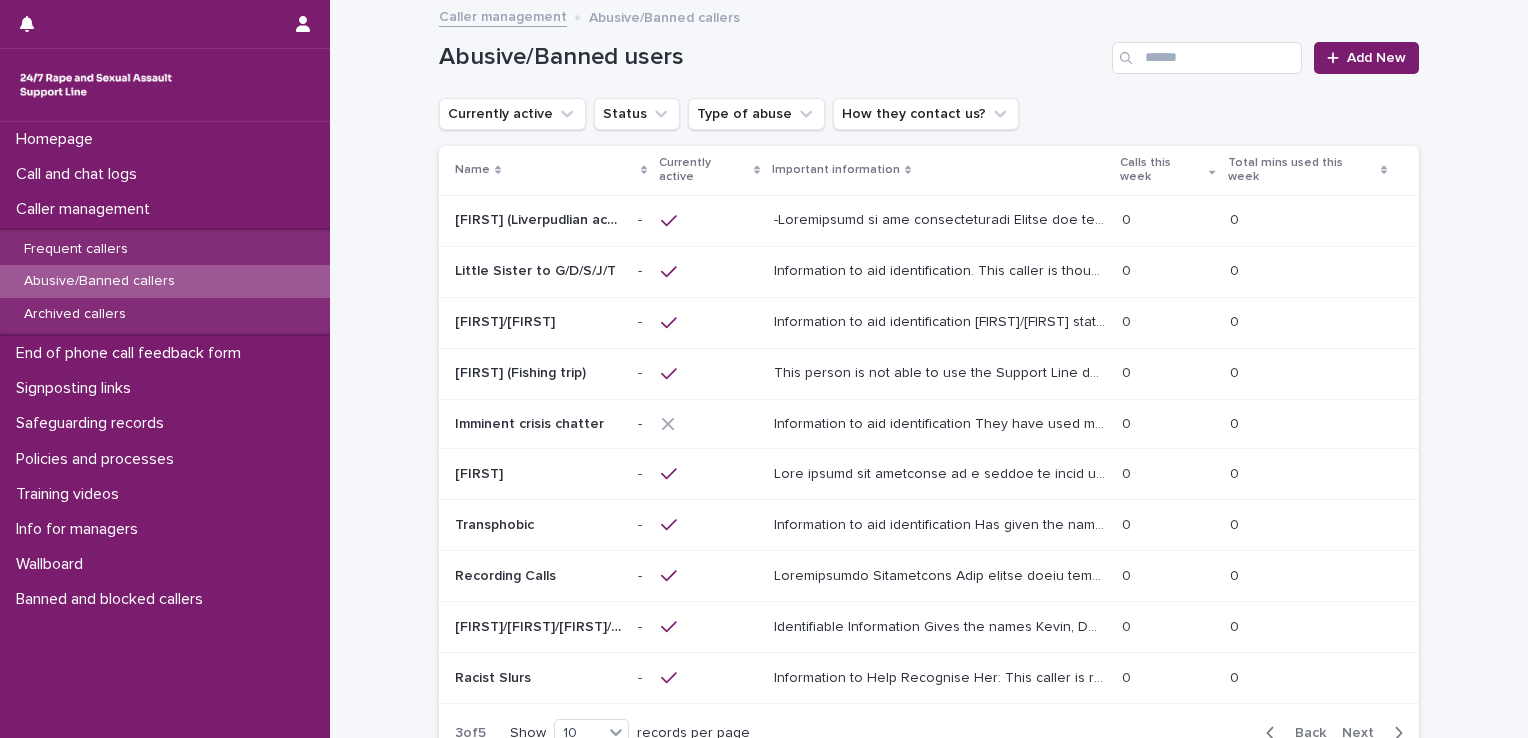 click on "Next" at bounding box center (1364, 733) 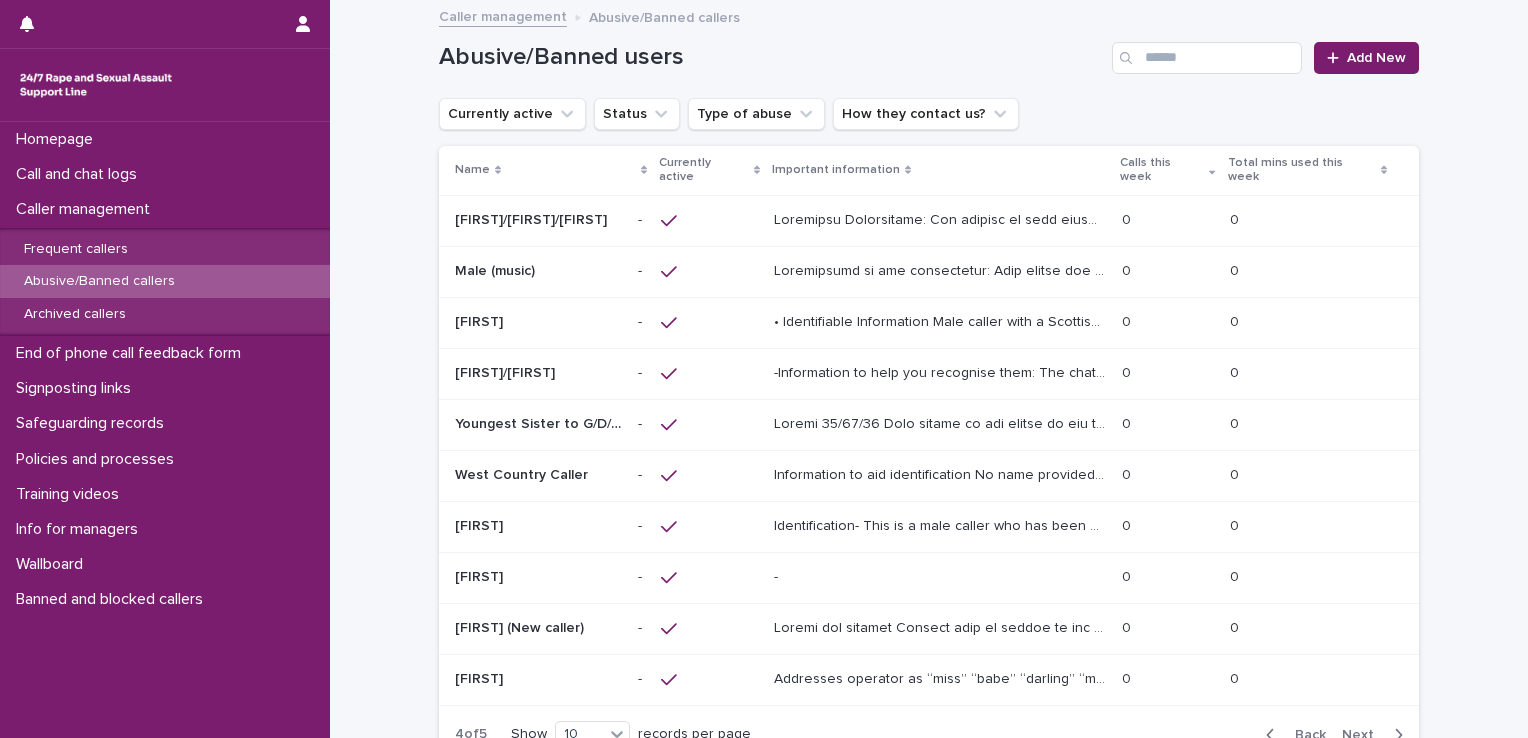 click on "Next" at bounding box center (1364, 735) 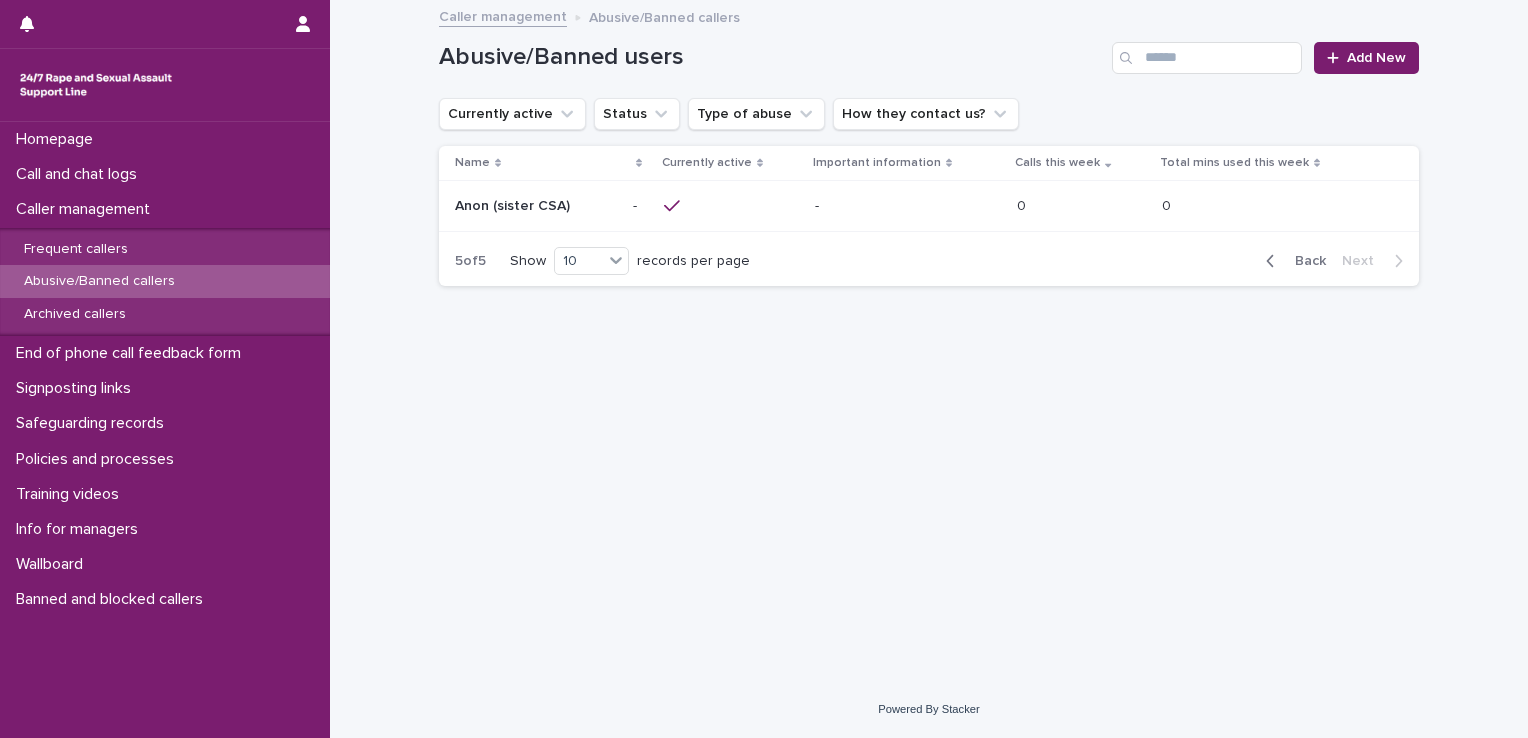 click on "- -" at bounding box center (908, 206) 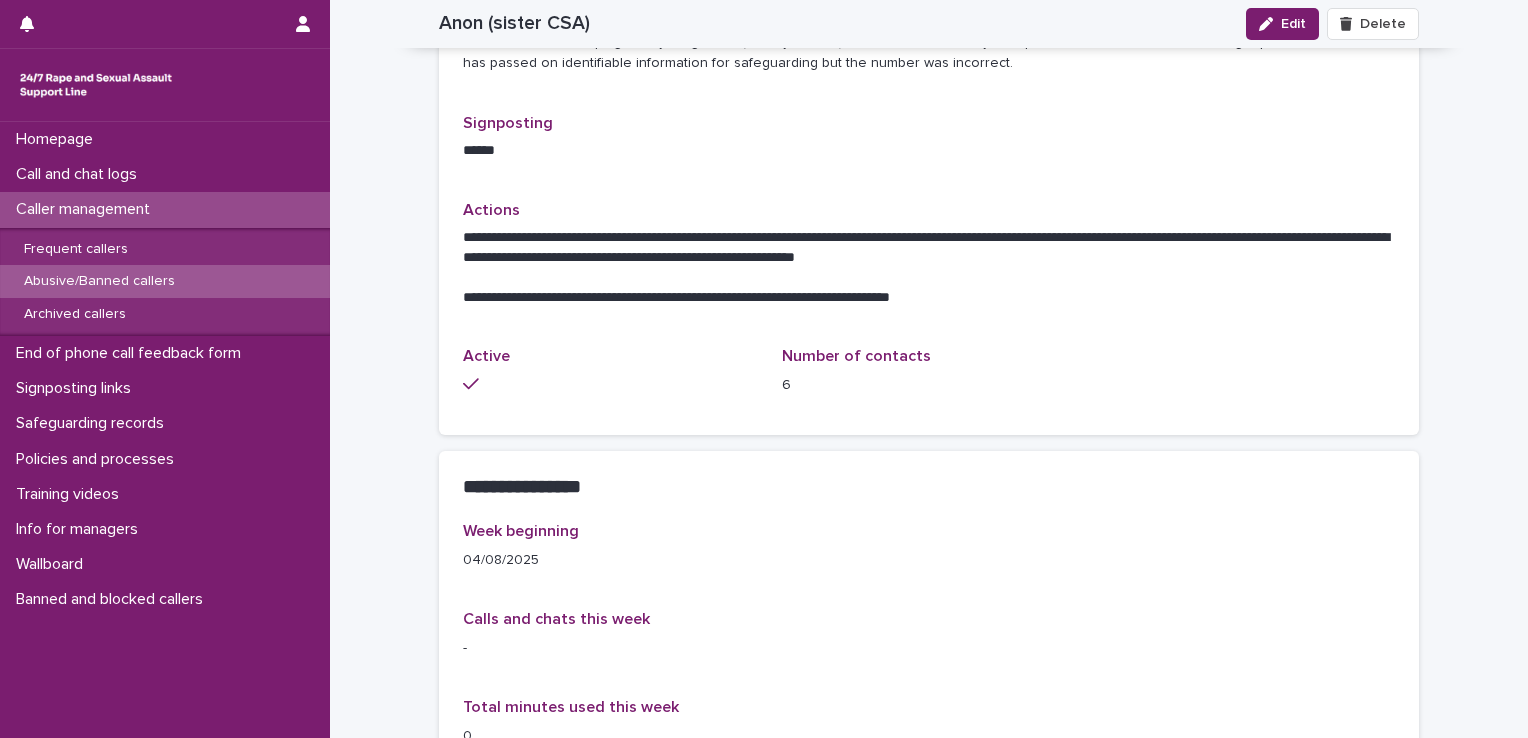 scroll, scrollTop: 0, scrollLeft: 0, axis: both 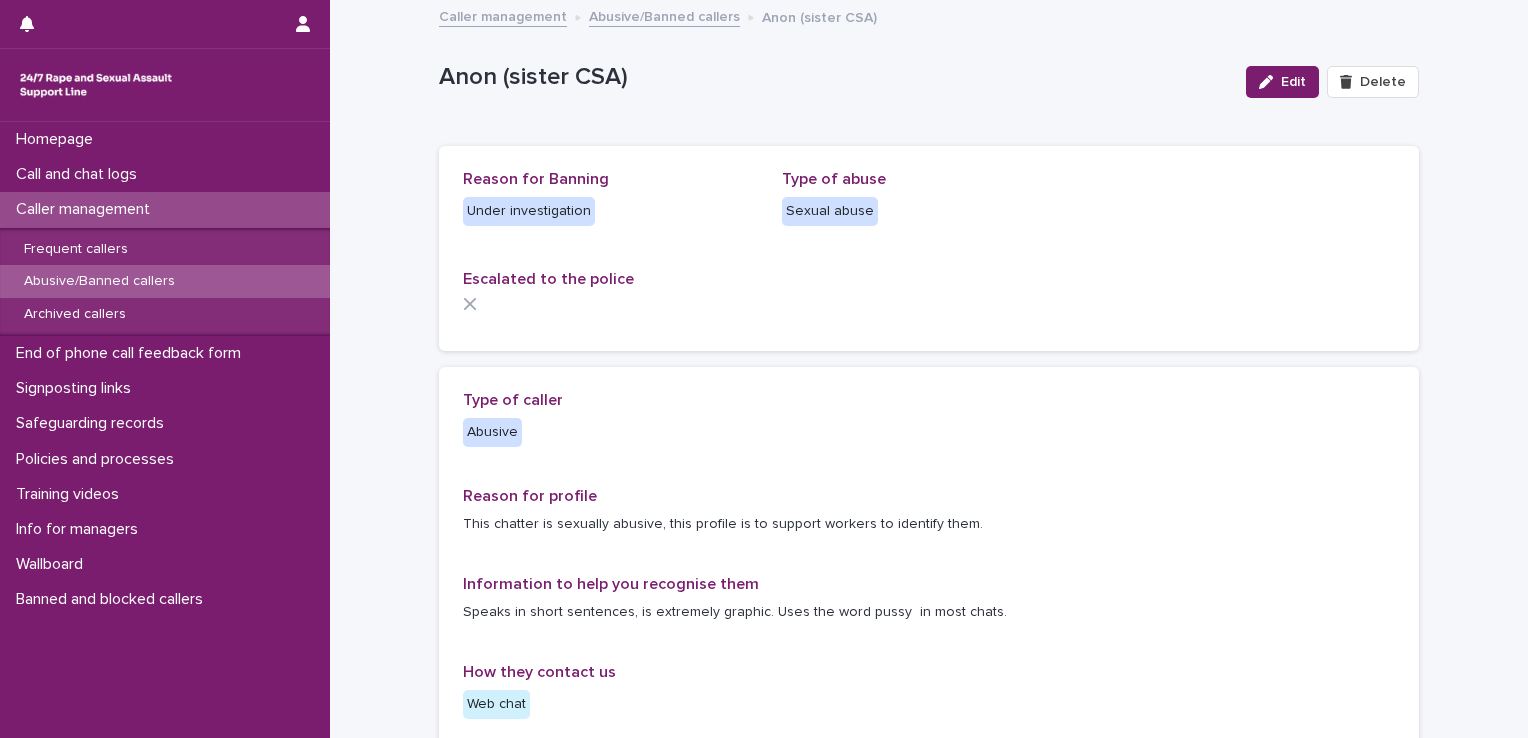 click on "Abusive/Banned callers" at bounding box center [664, 15] 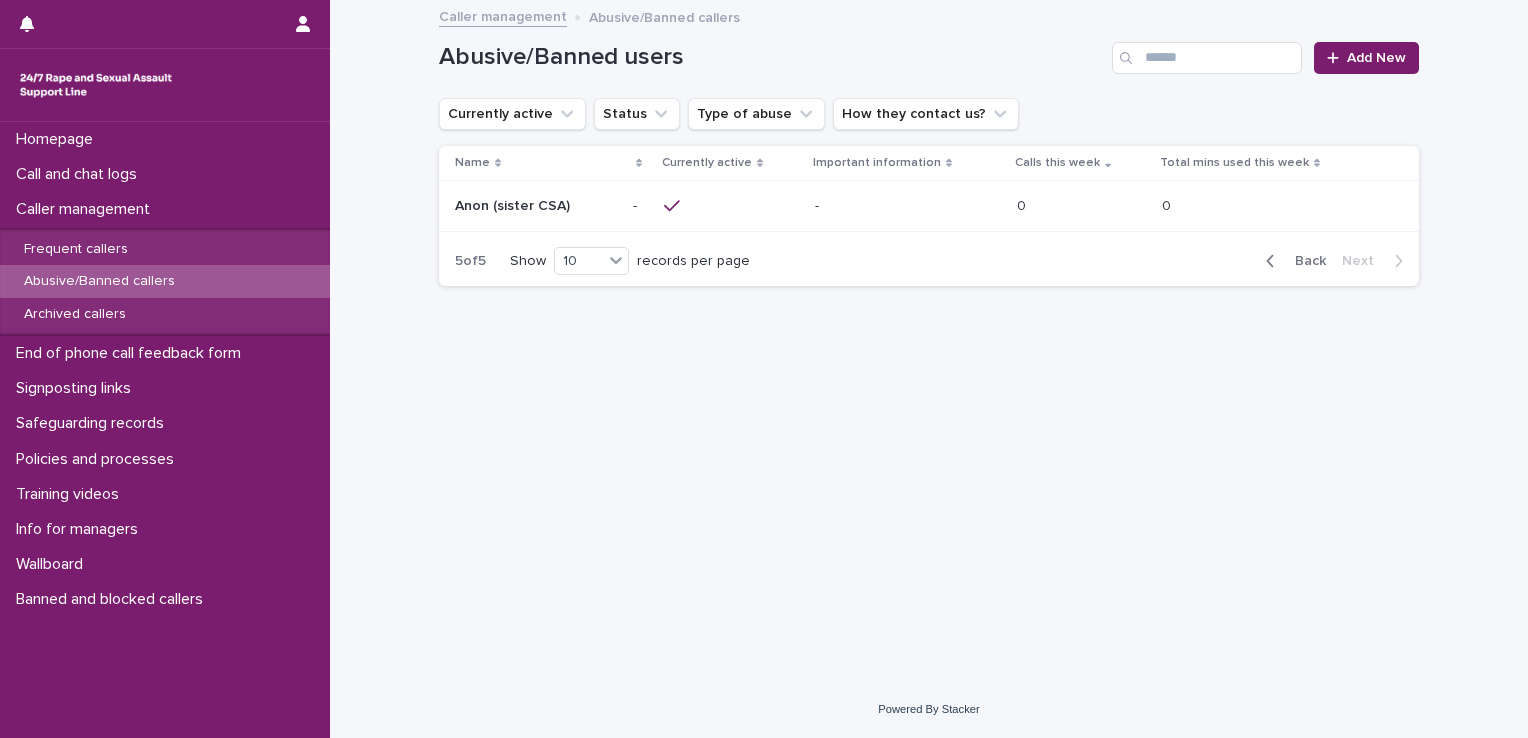 click on "Back" at bounding box center [1304, 261] 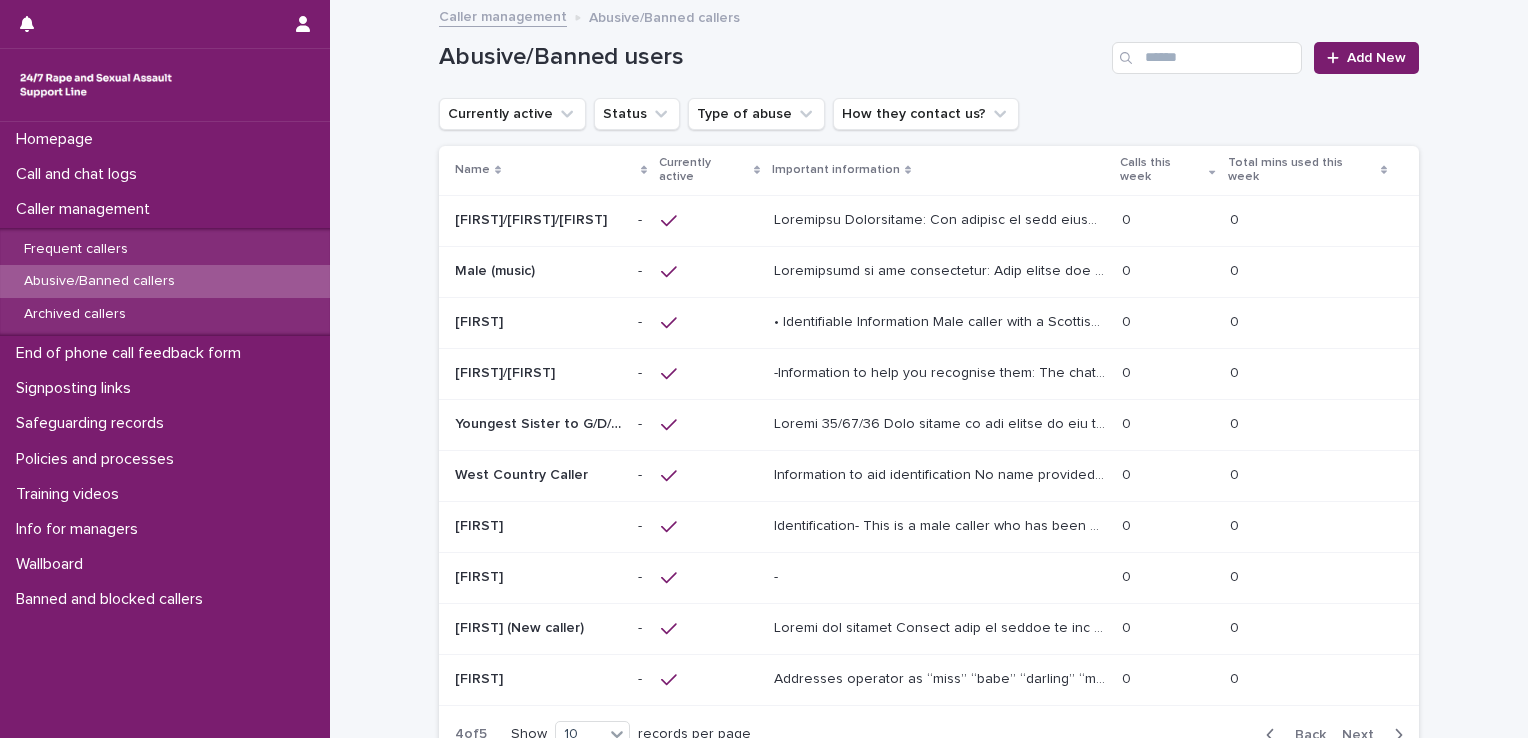 click on "Identification-
This is a male caller who has been abusive to members of the team by using the service for sexual gratification. He sometimes doesn’t give a name but has once given the name ‘[FIRST]’.  He sometimes sounds shaky on the phone.
Content of call-
He has mentioned that he has mental health issues, hears voices and is addicted to cocaine, and this makes him masturbate on the phone while listening to female voices. He has called this his ‘sexual secret’ on previous calls.
-Signposting
This person is abusive. No signposting is necessary" at bounding box center (942, 524) 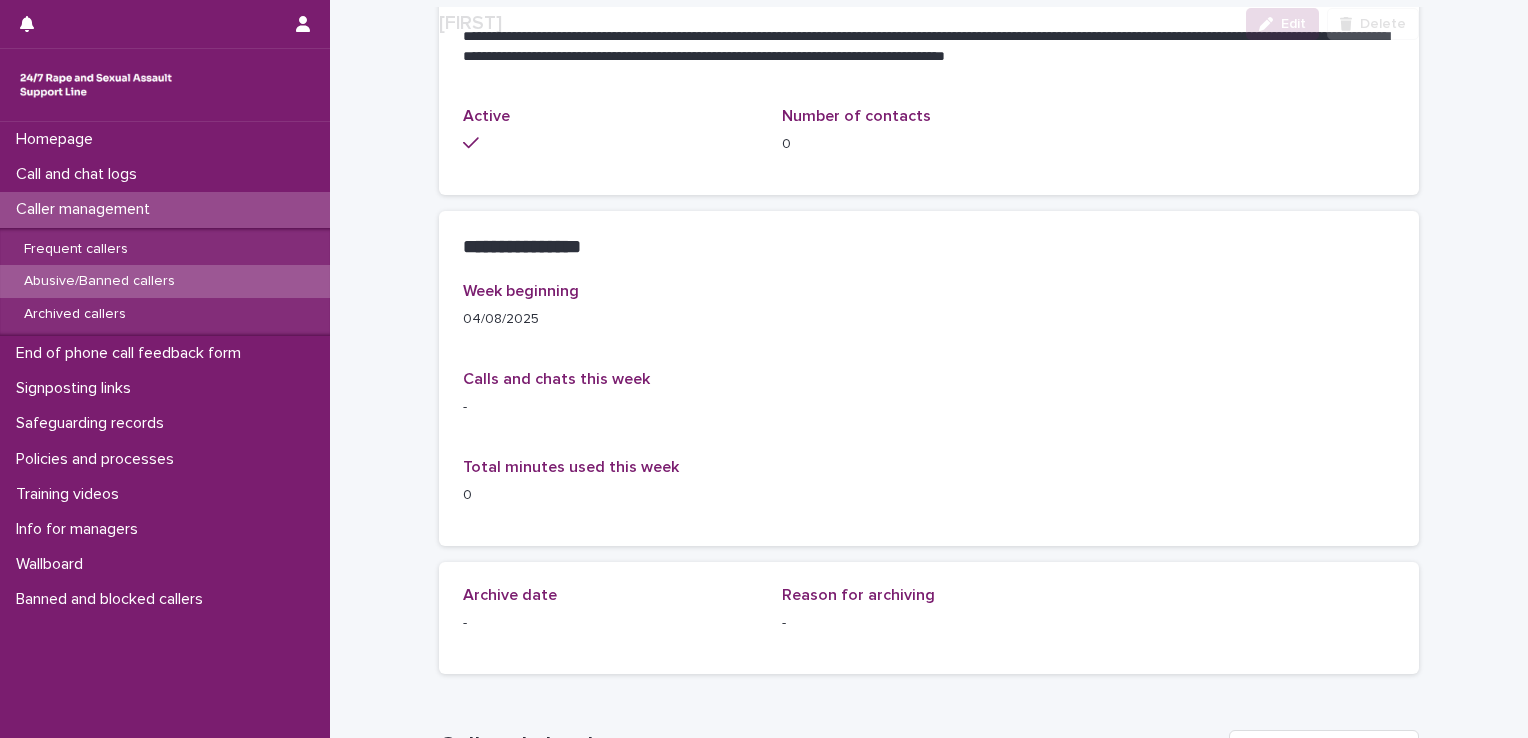 scroll, scrollTop: 1041, scrollLeft: 0, axis: vertical 